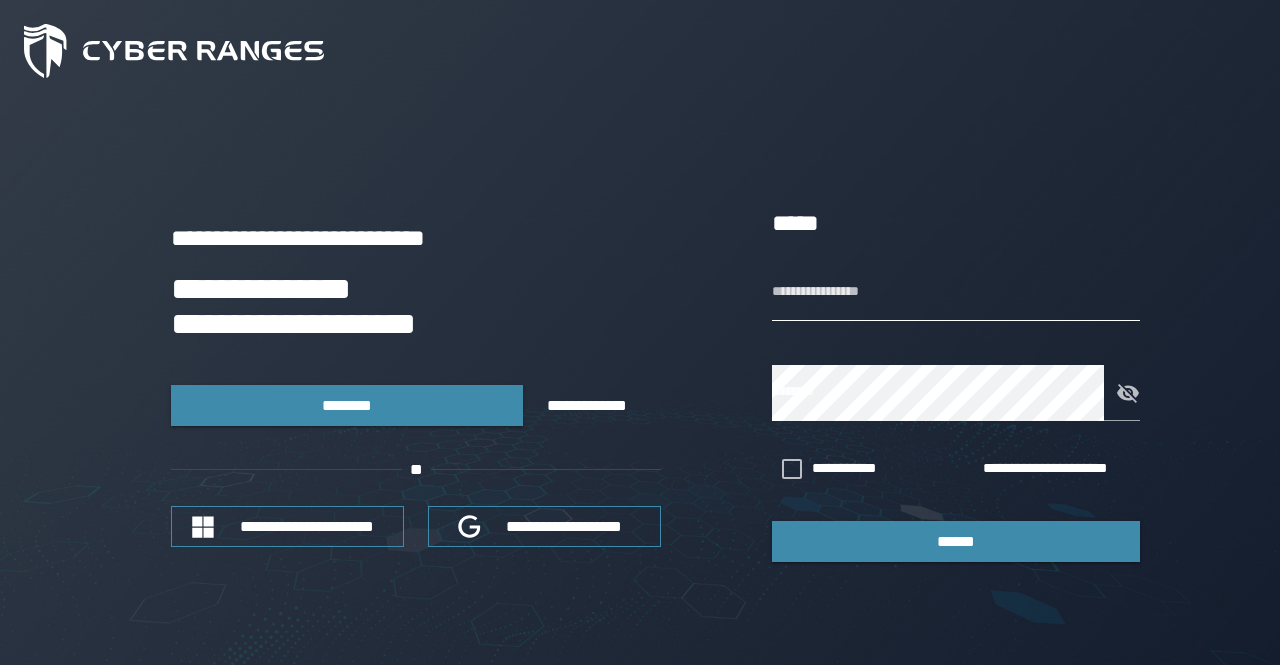 scroll, scrollTop: 0, scrollLeft: 0, axis: both 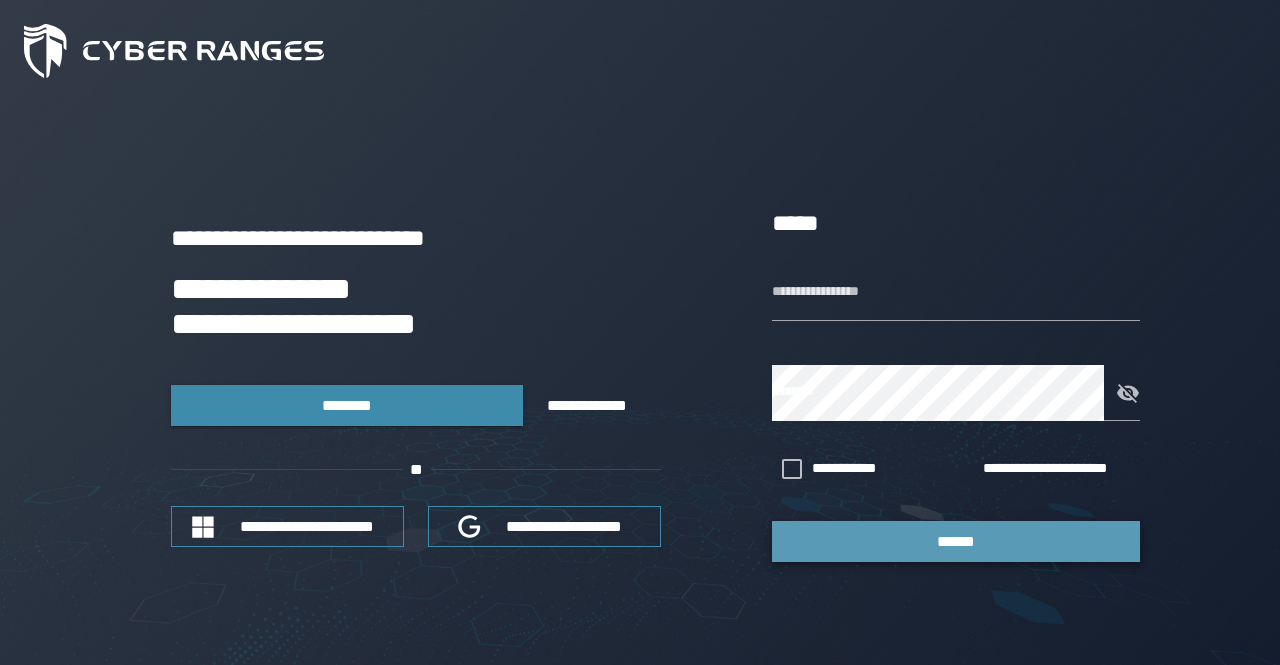 click on "******" at bounding box center [956, 541] 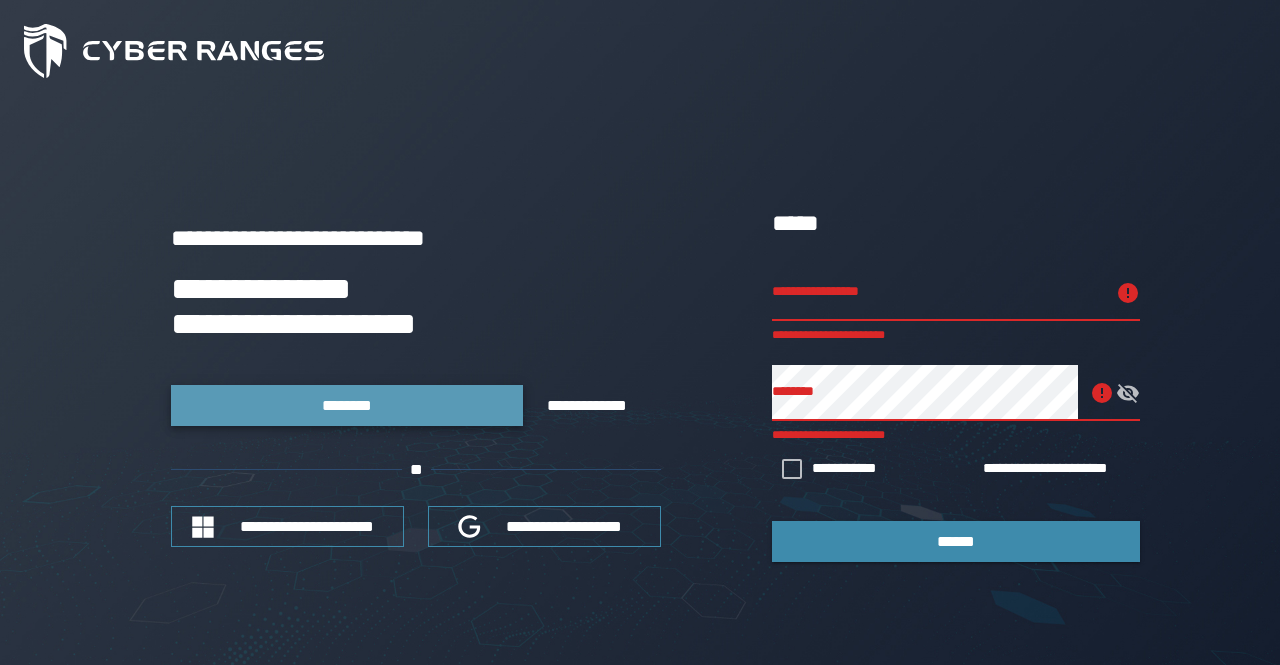 click on "********" at bounding box center (347, 405) 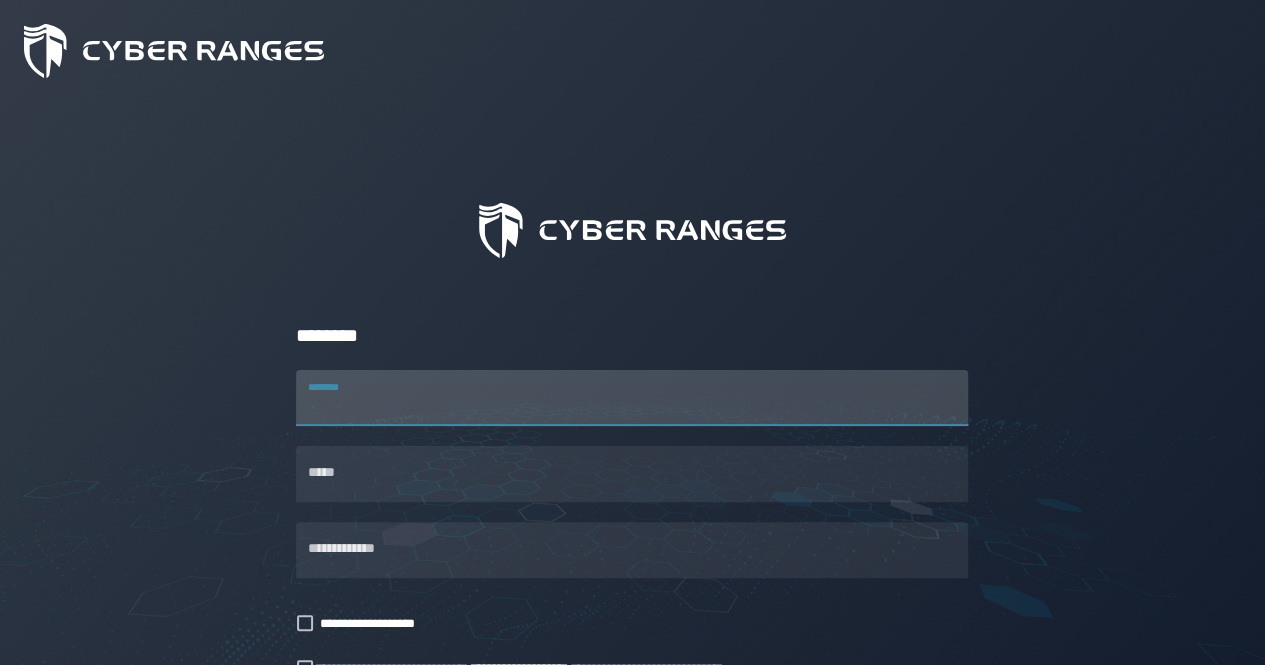 click on "********" at bounding box center [632, 398] 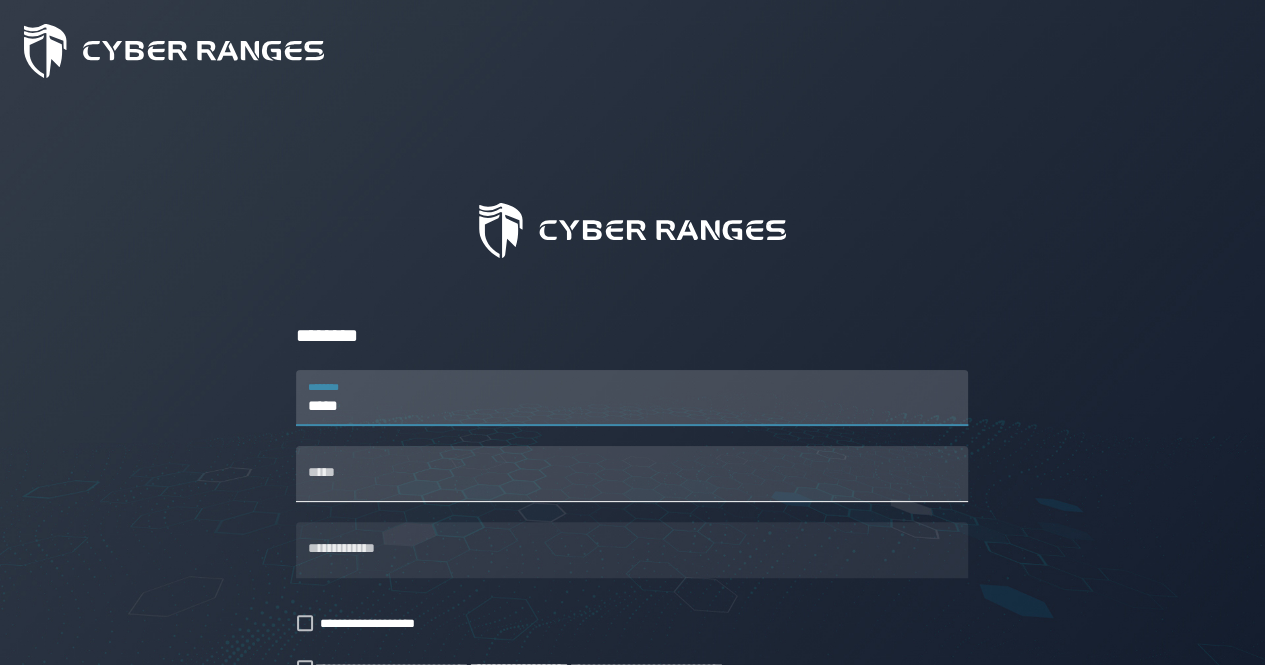 type on "*****" 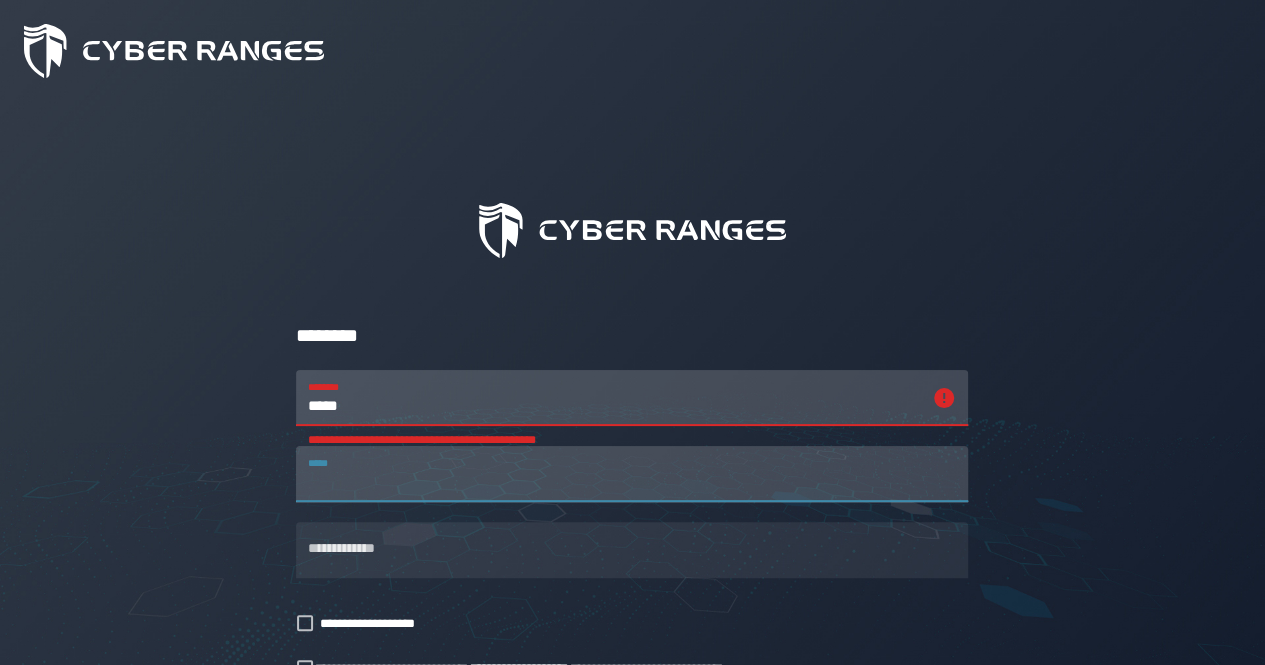 click on "*****" at bounding box center [632, 474] 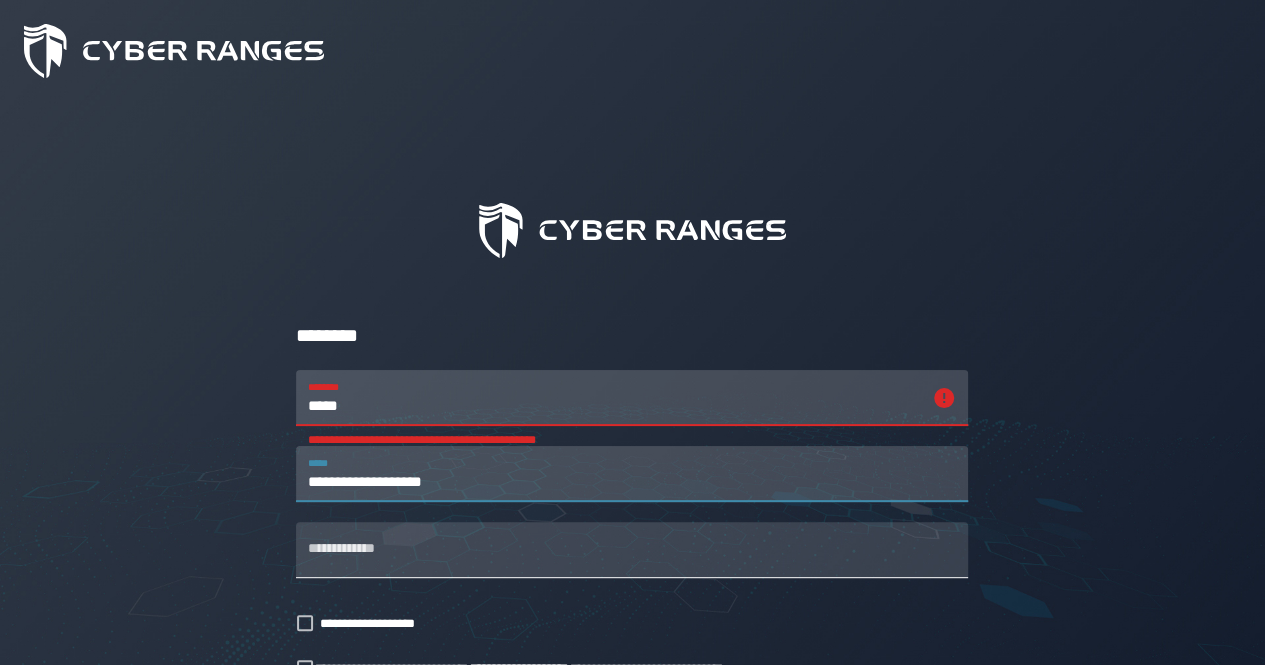 type on "**********" 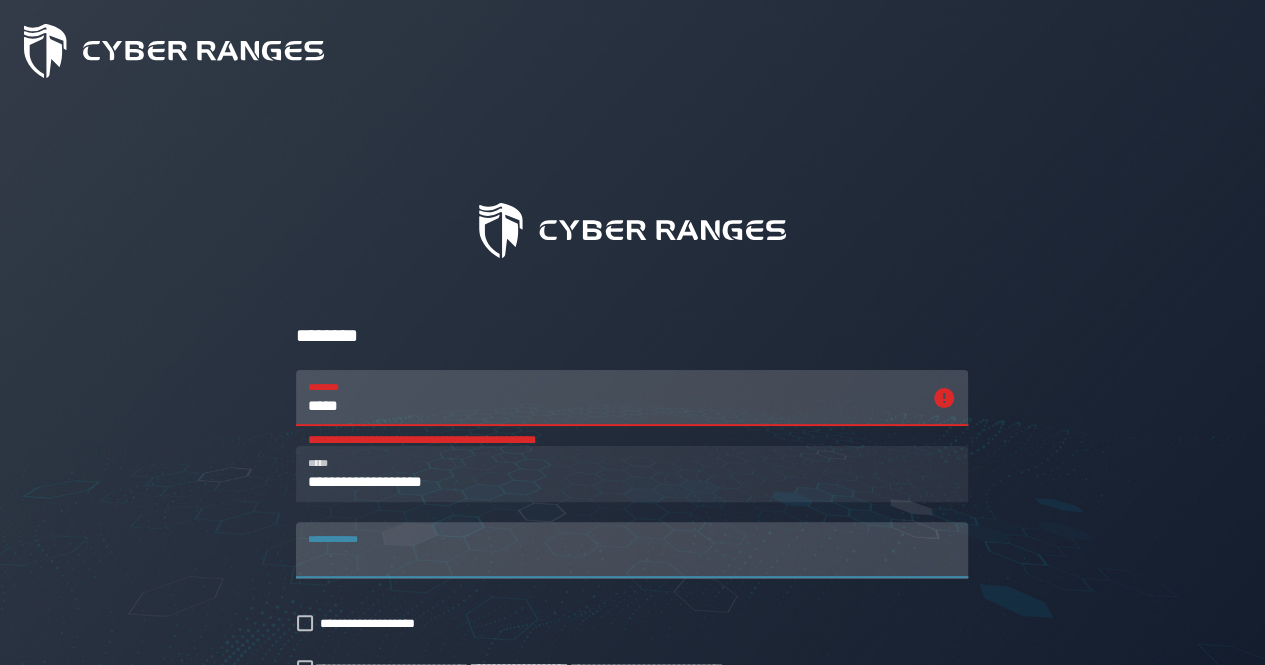 click on "**********" at bounding box center (632, 550) 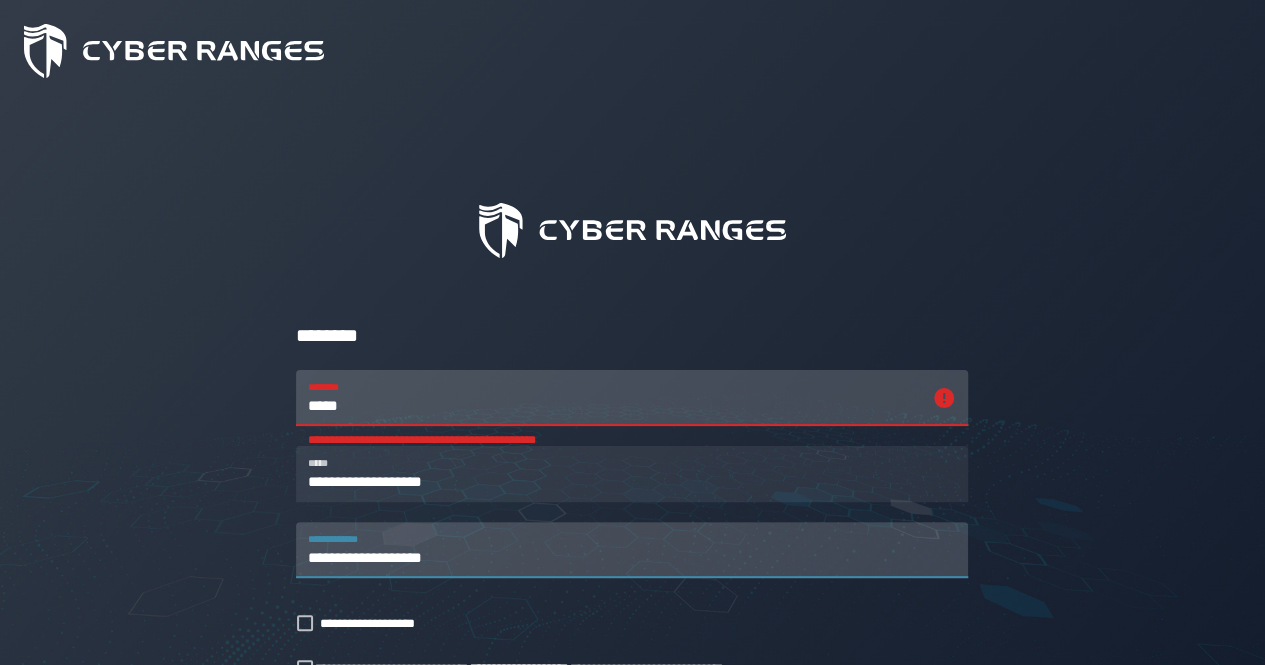 type on "**********" 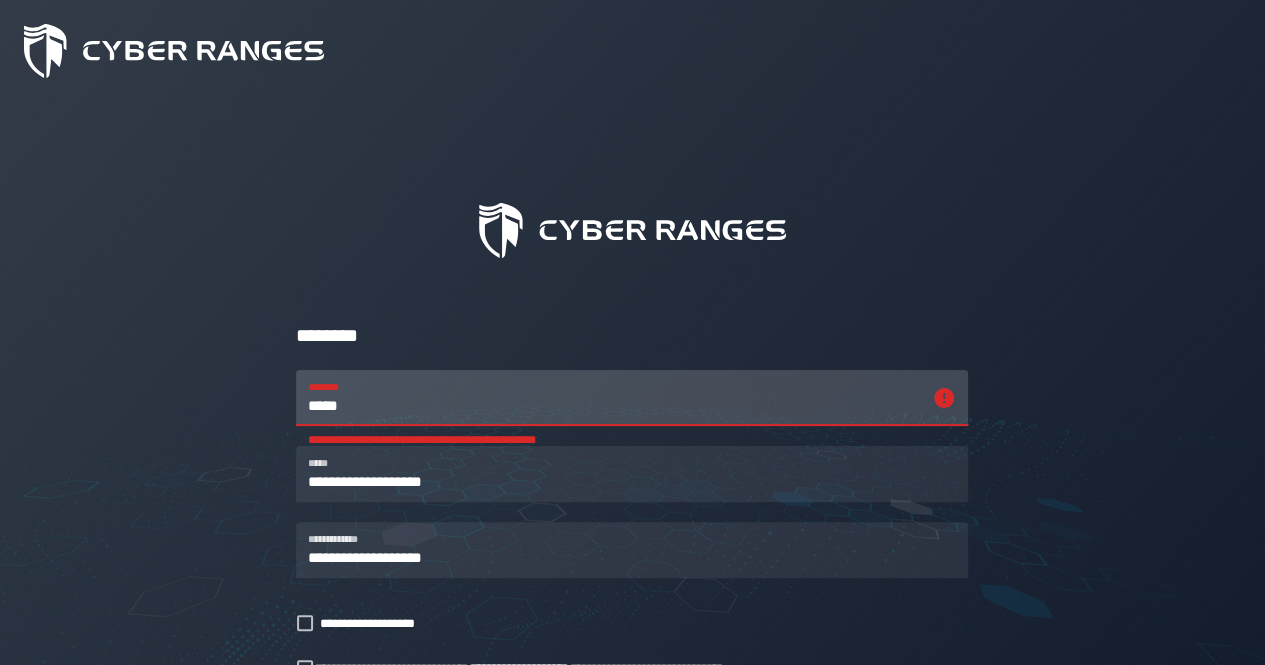 drag, startPoint x: 359, startPoint y: 398, endPoint x: 239, endPoint y: 419, distance: 121.82365 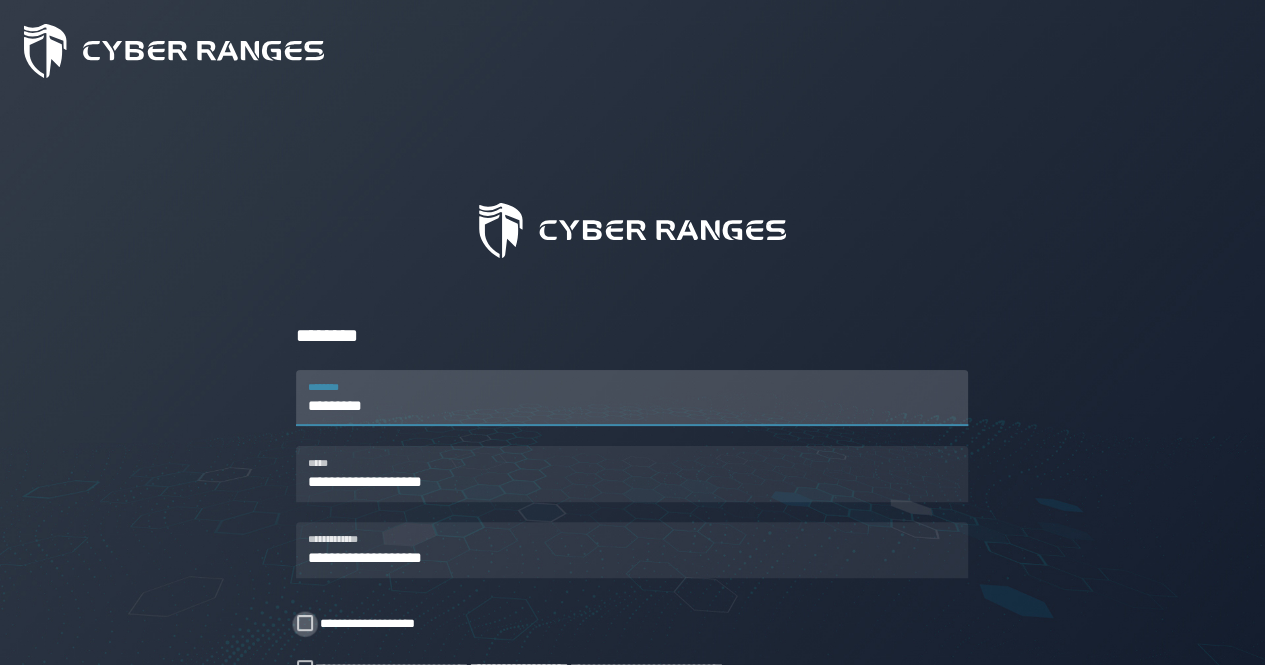 type on "*********" 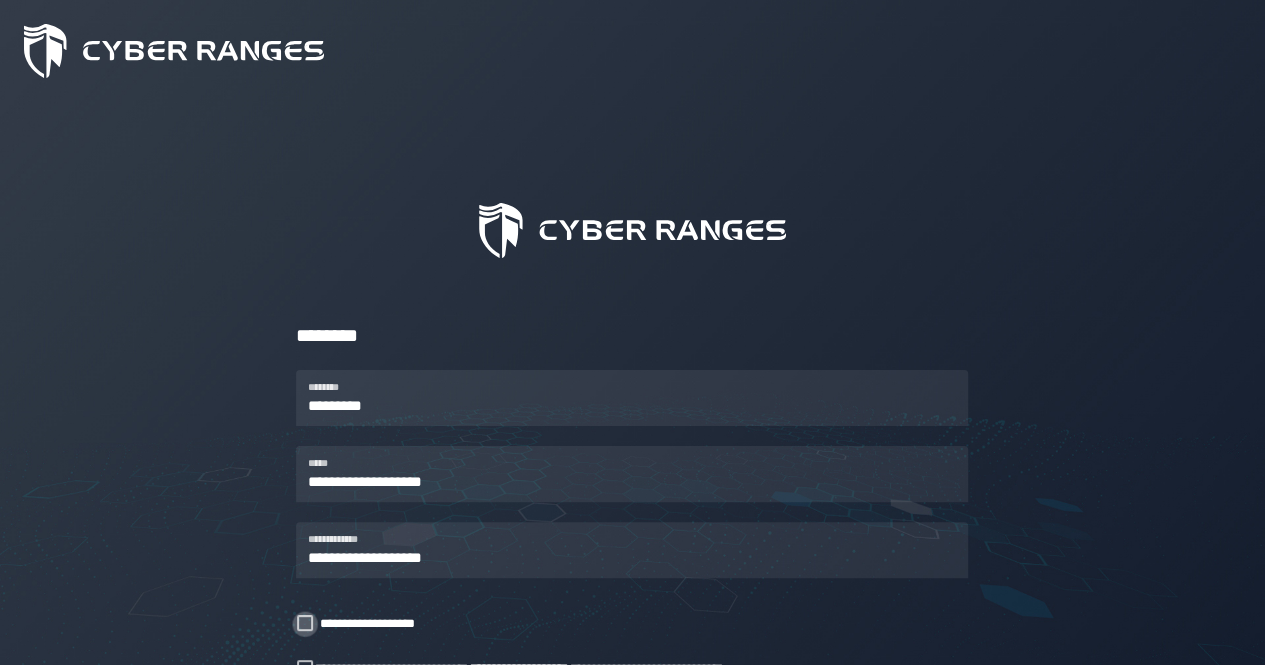 click 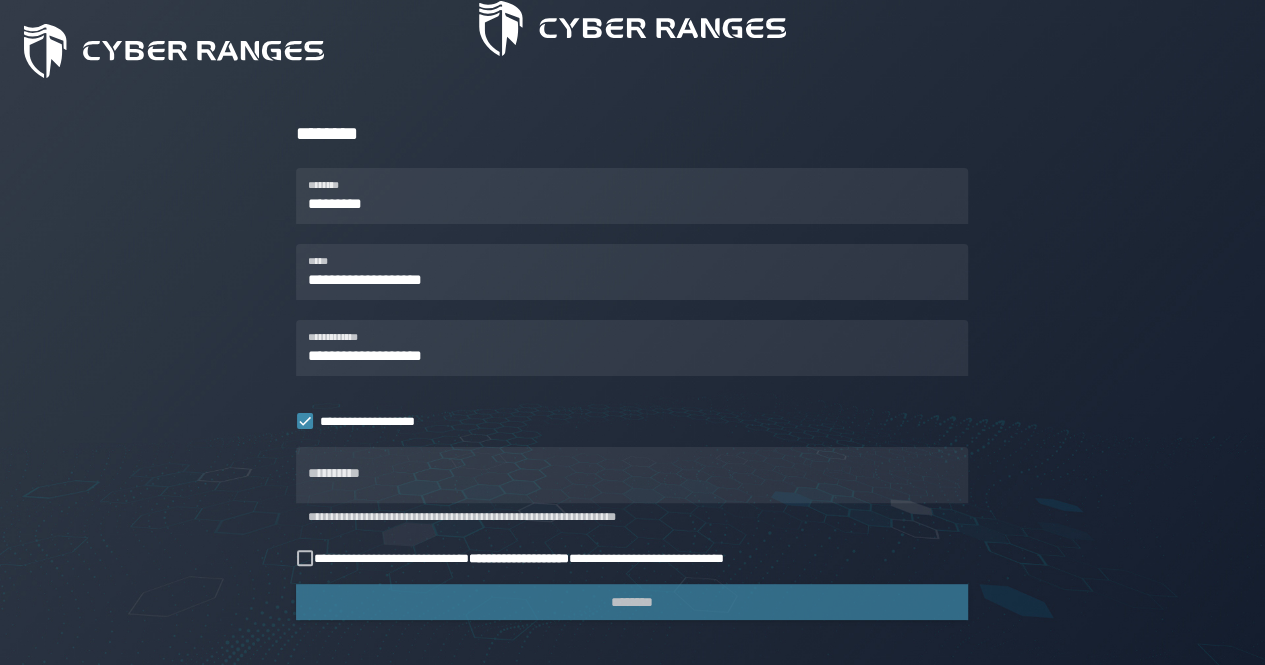 scroll, scrollTop: 201, scrollLeft: 0, axis: vertical 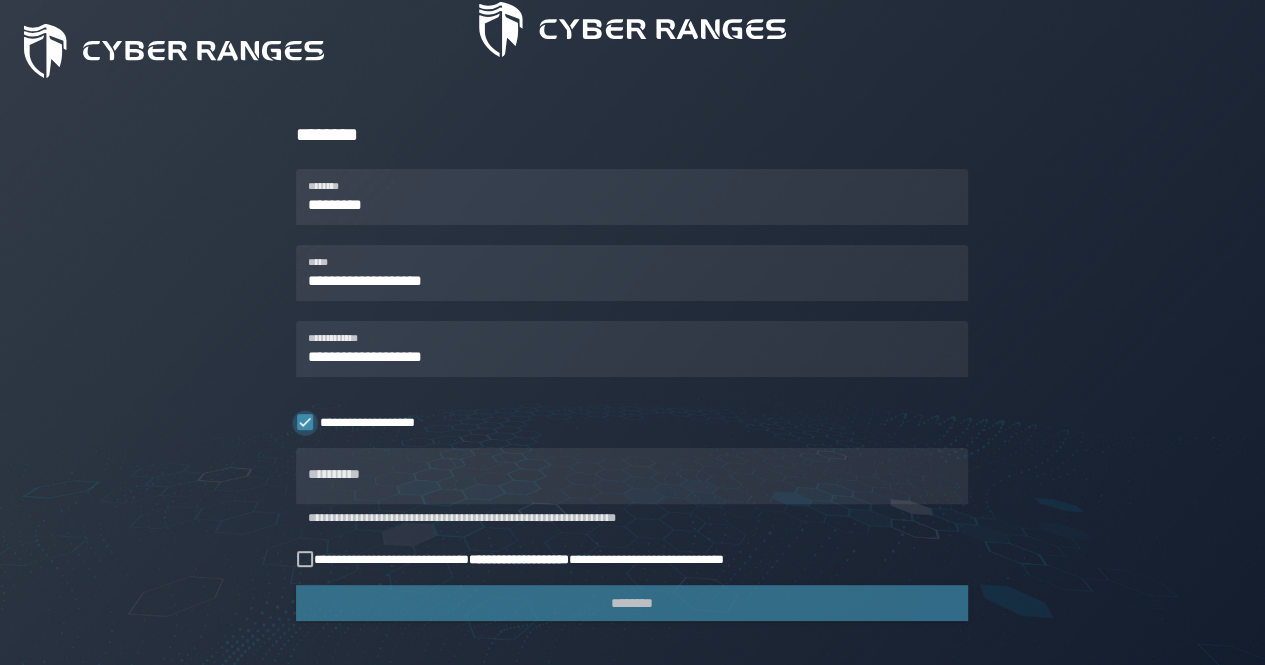 click 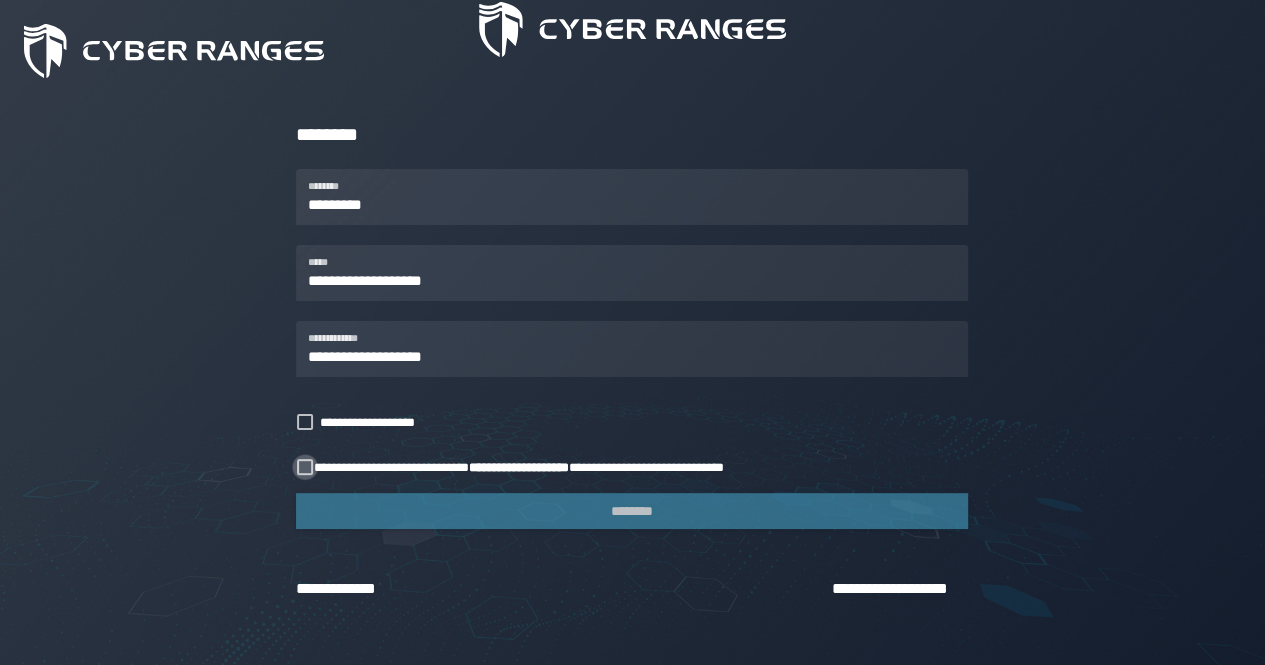 click 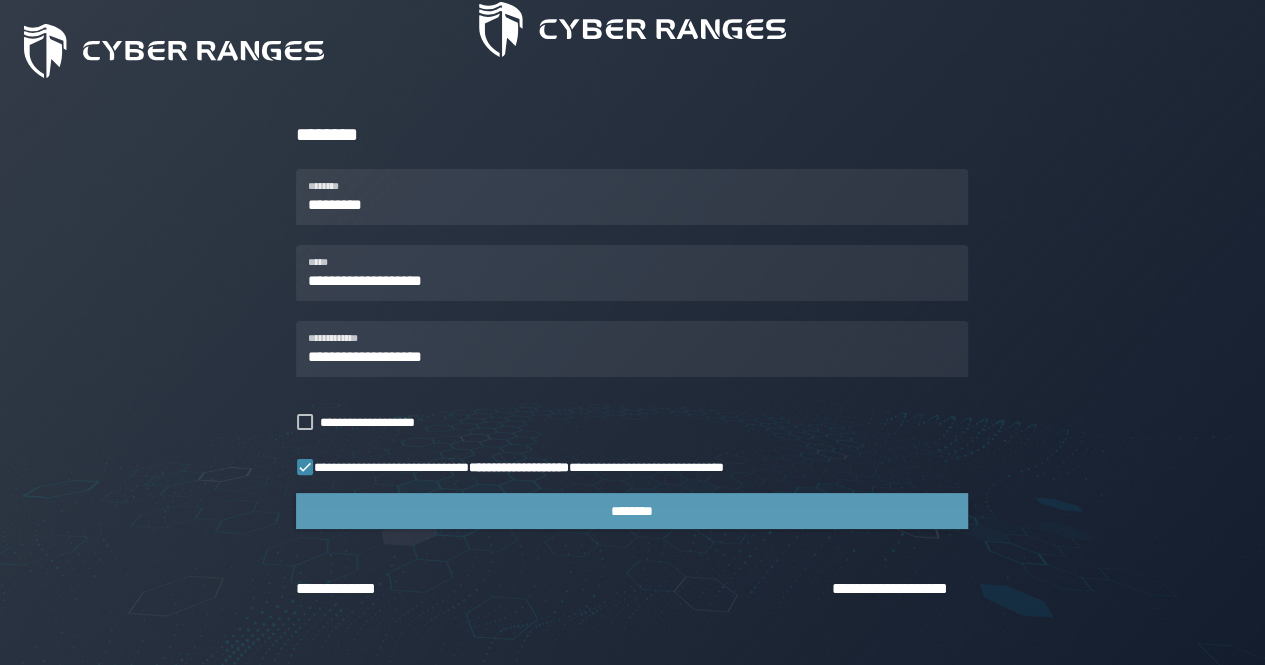 click on "********" at bounding box center [632, 511] 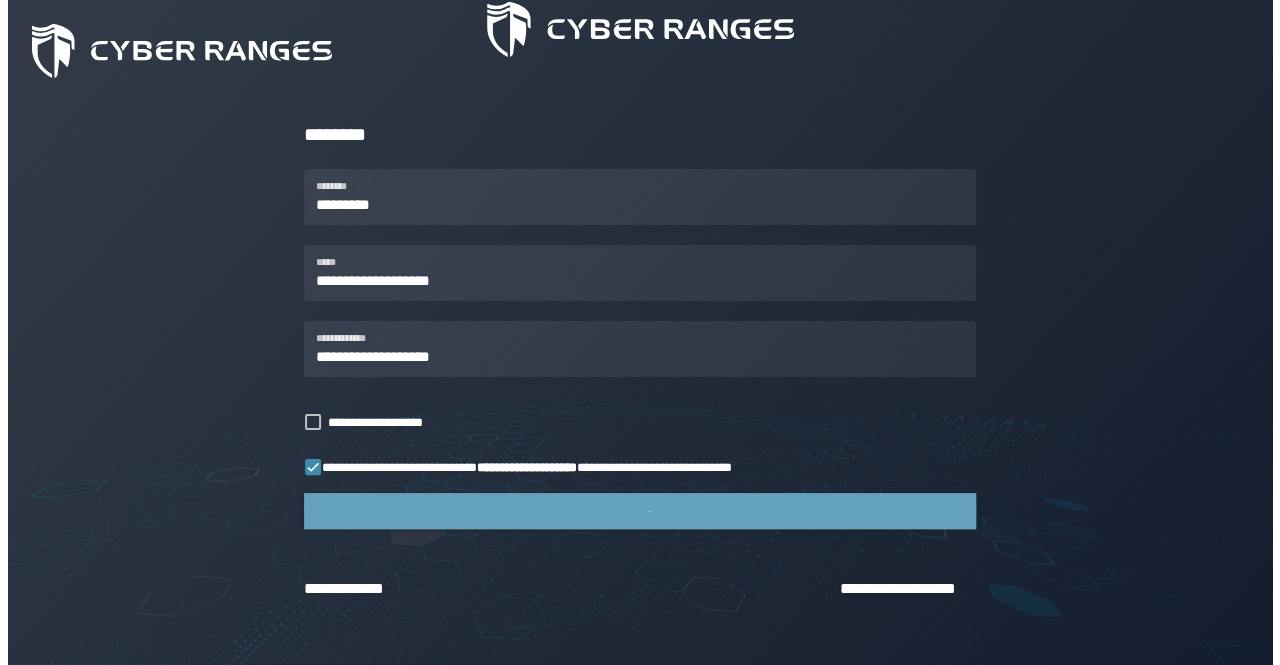 scroll, scrollTop: 0, scrollLeft: 0, axis: both 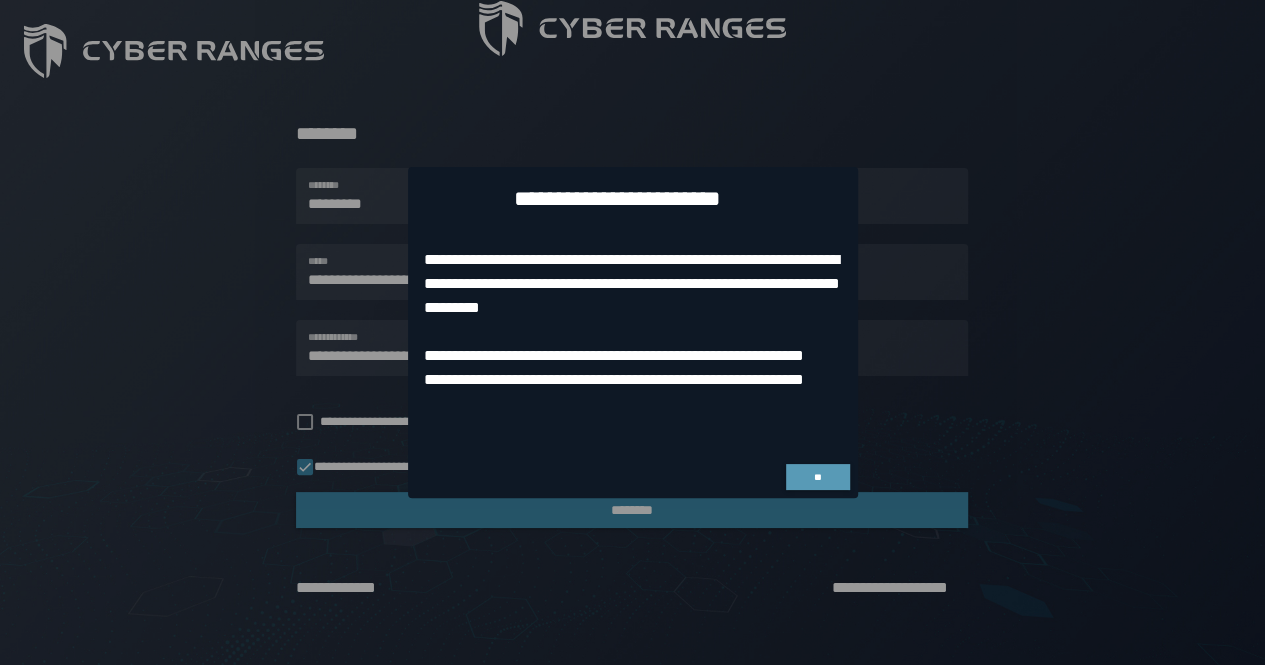 click on "**" at bounding box center [818, 477] 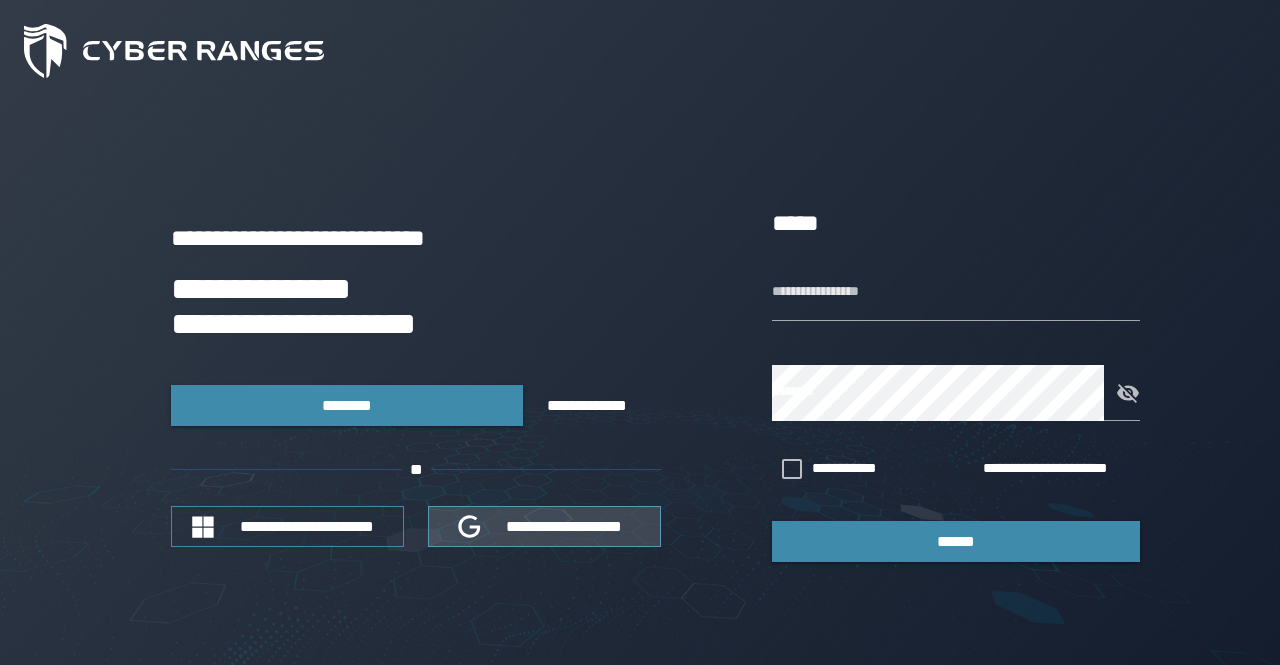 click on "**********" at bounding box center [544, 526] 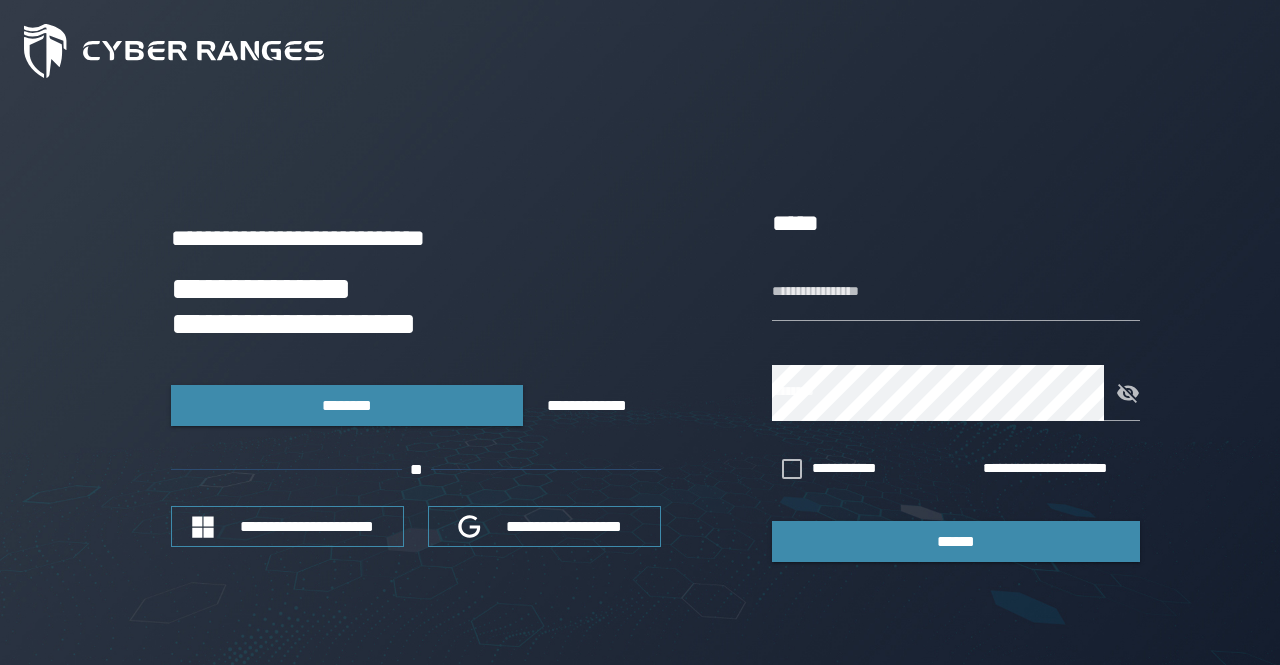 scroll, scrollTop: 0, scrollLeft: 0, axis: both 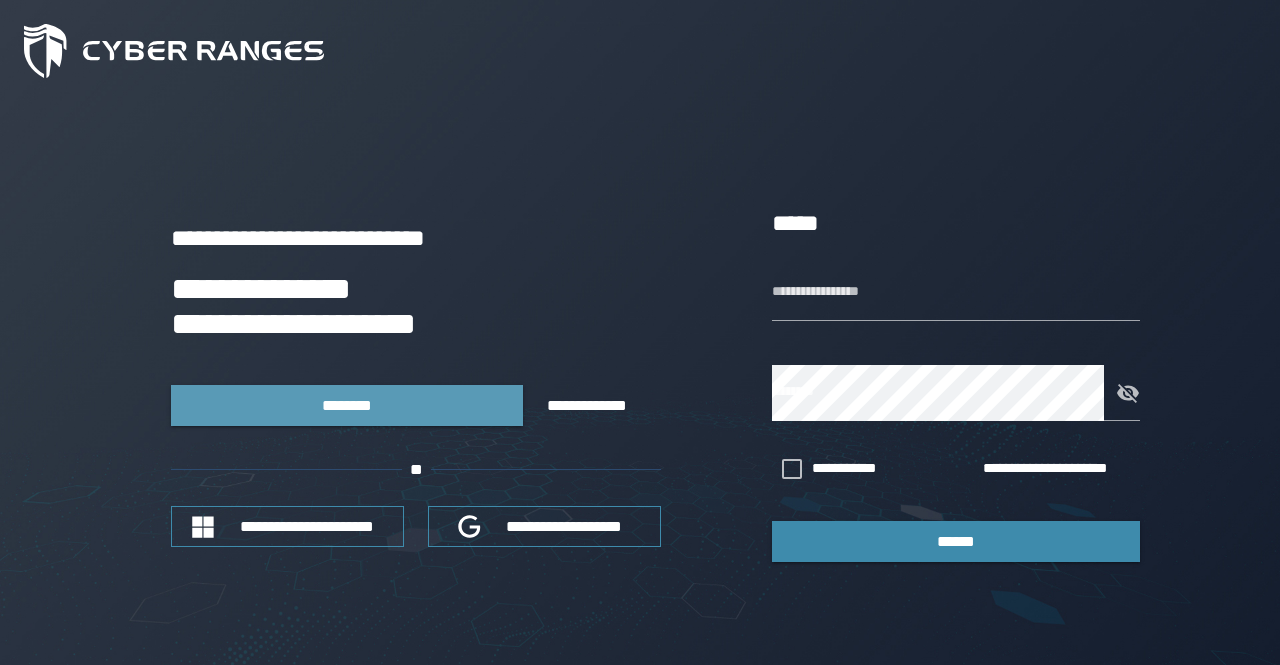 click on "********" at bounding box center [347, 405] 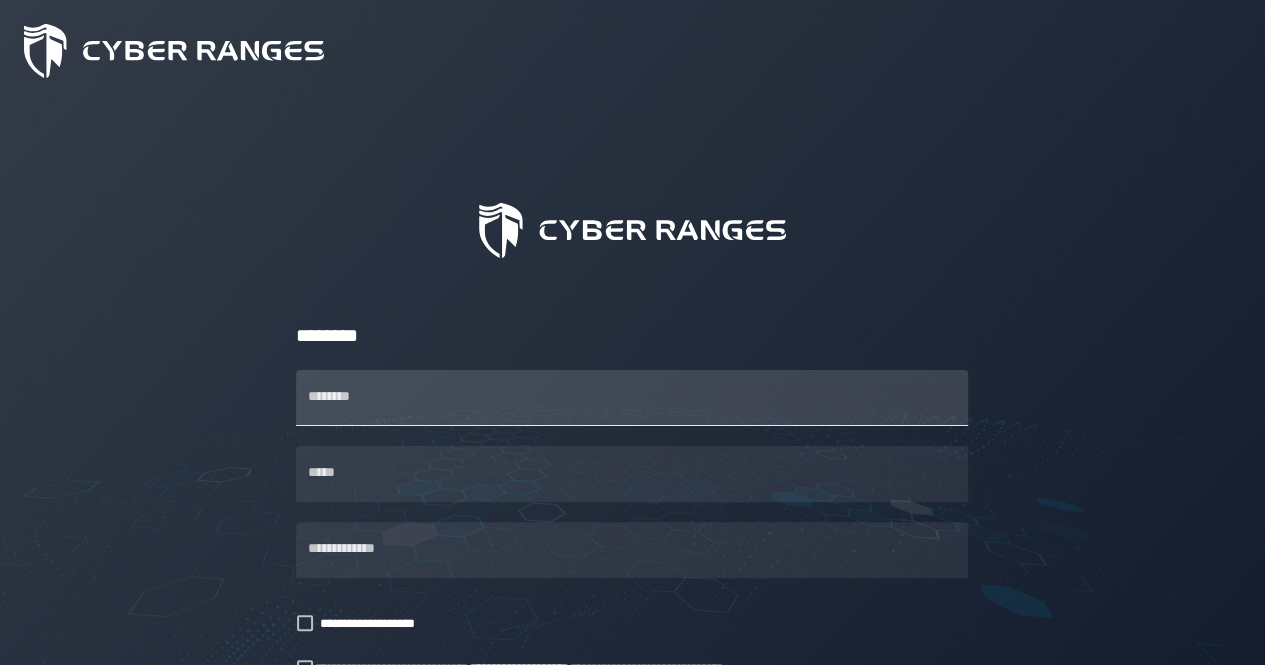 click on "********" at bounding box center (632, 398) 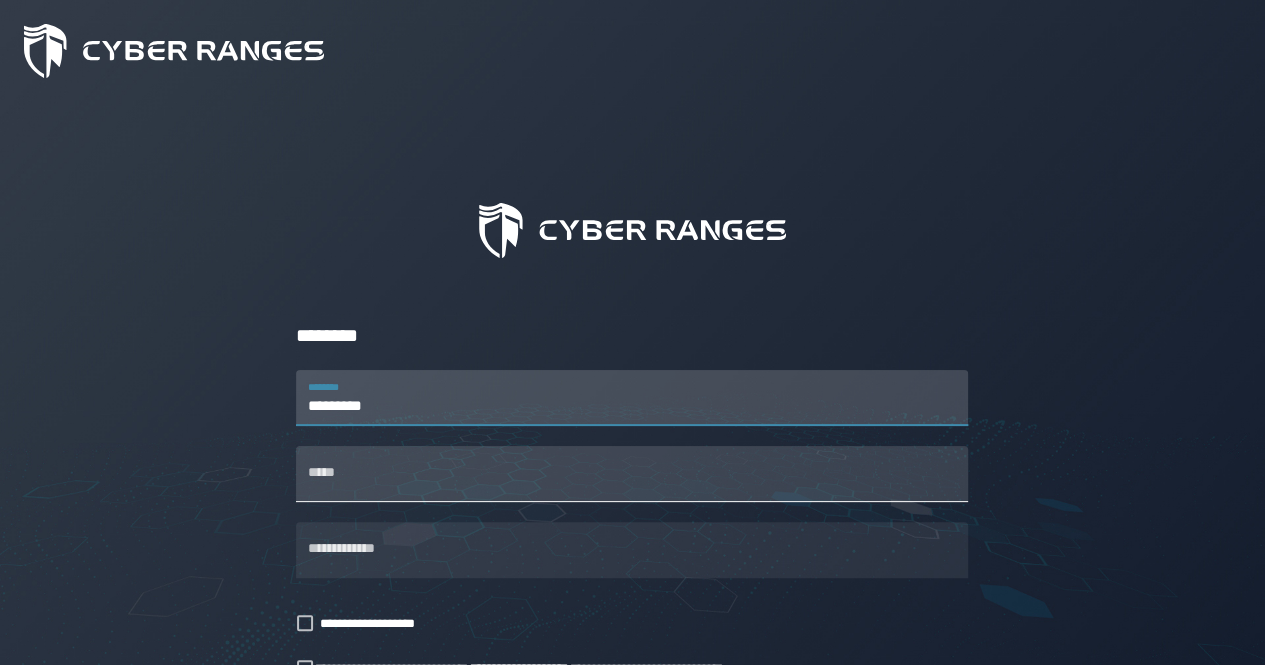 type on "*********" 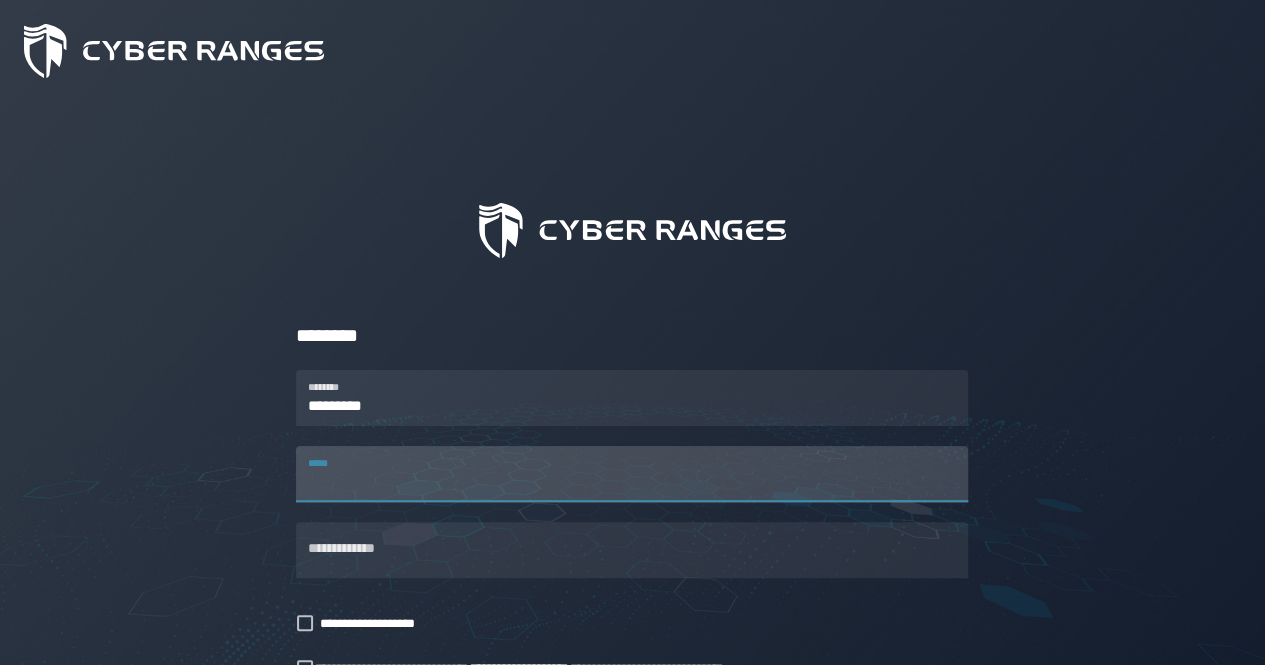 click on "*****" at bounding box center (632, 474) 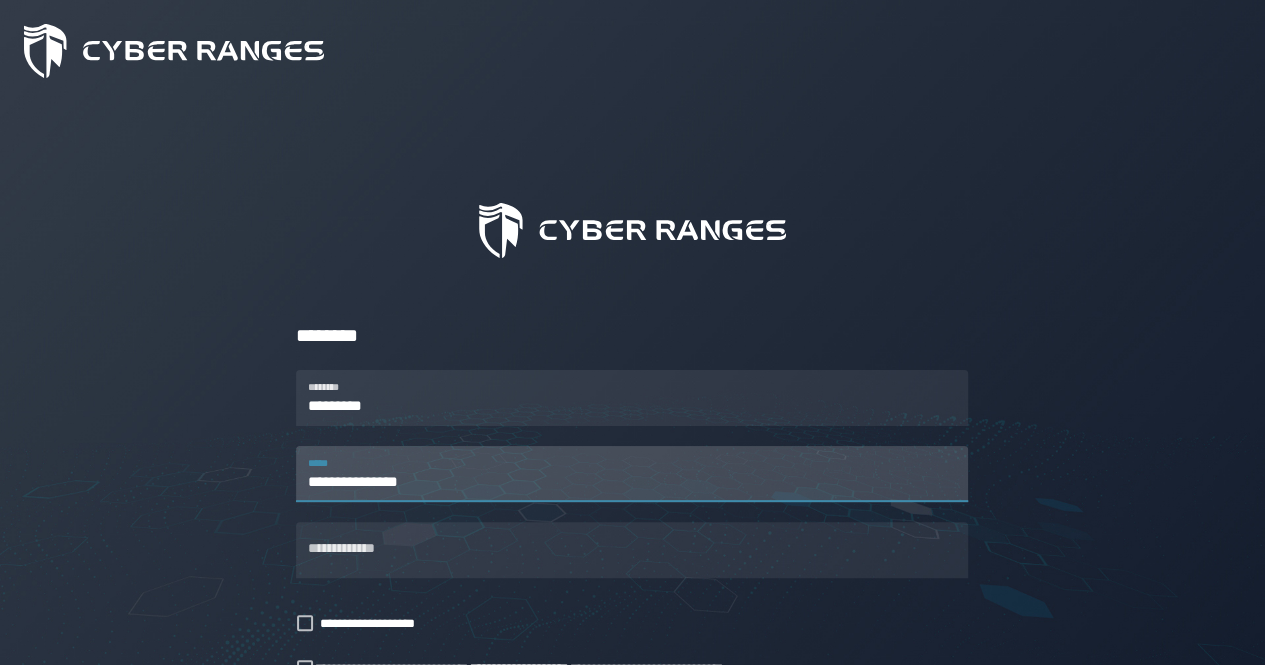 type on "**********" 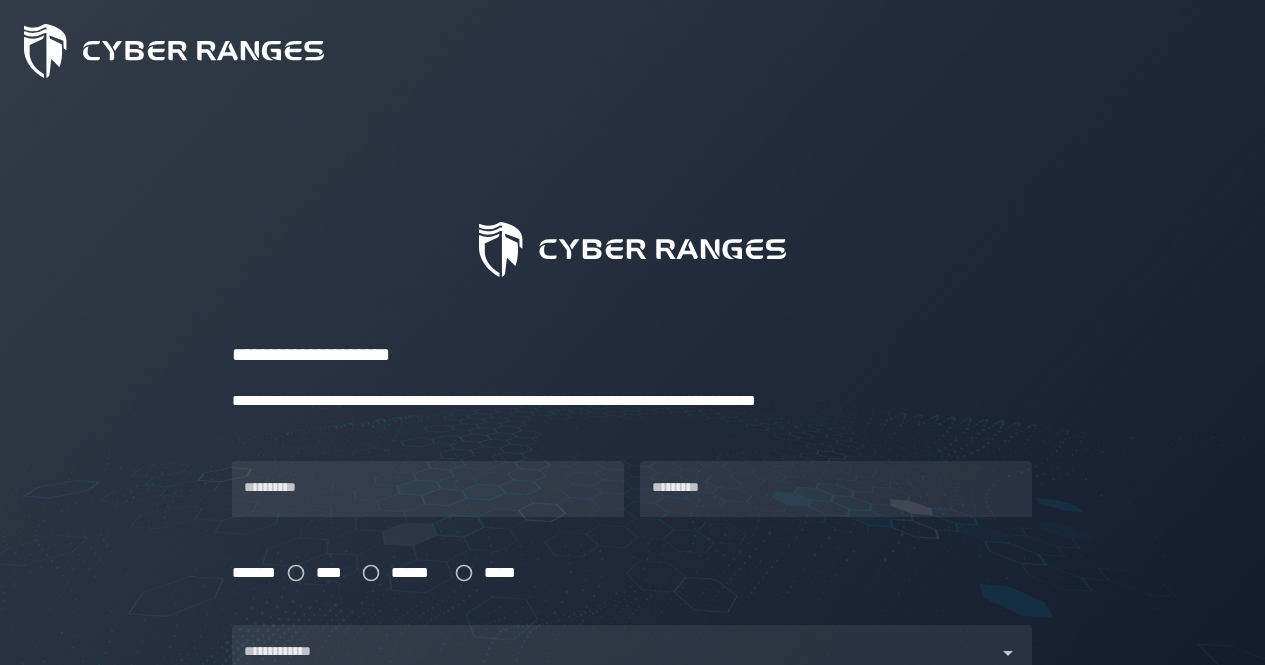 scroll, scrollTop: 0, scrollLeft: 0, axis: both 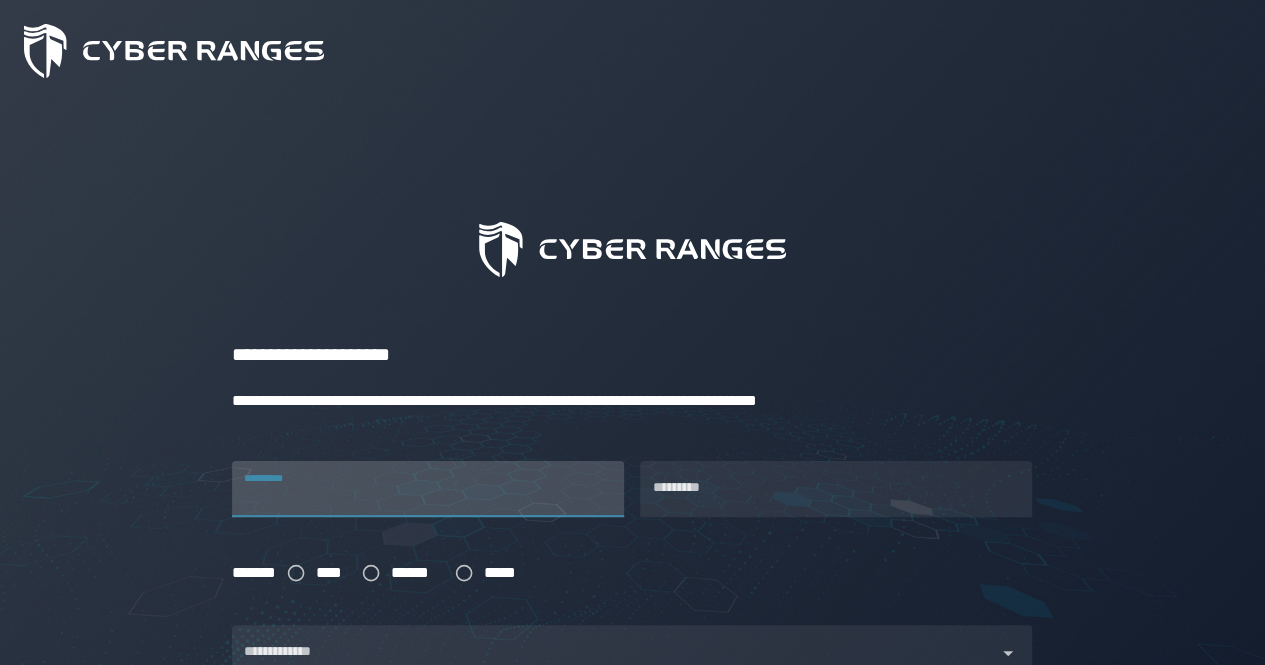 click on "**********" at bounding box center (428, 489) 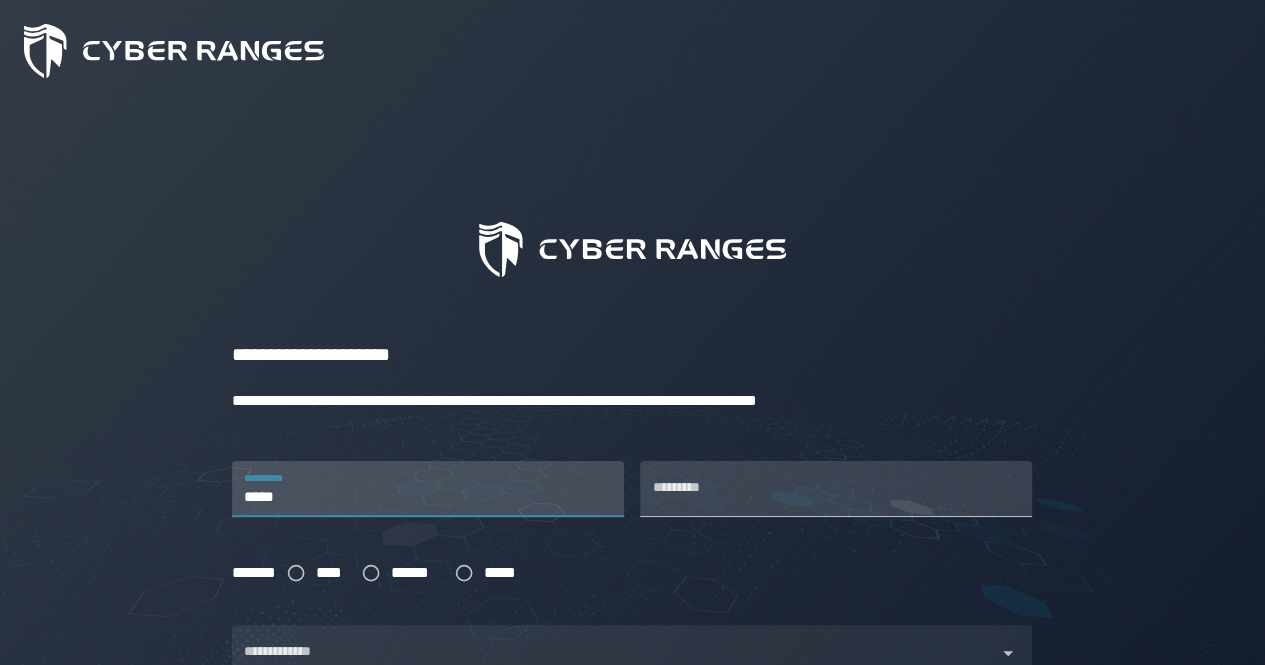 type on "*****" 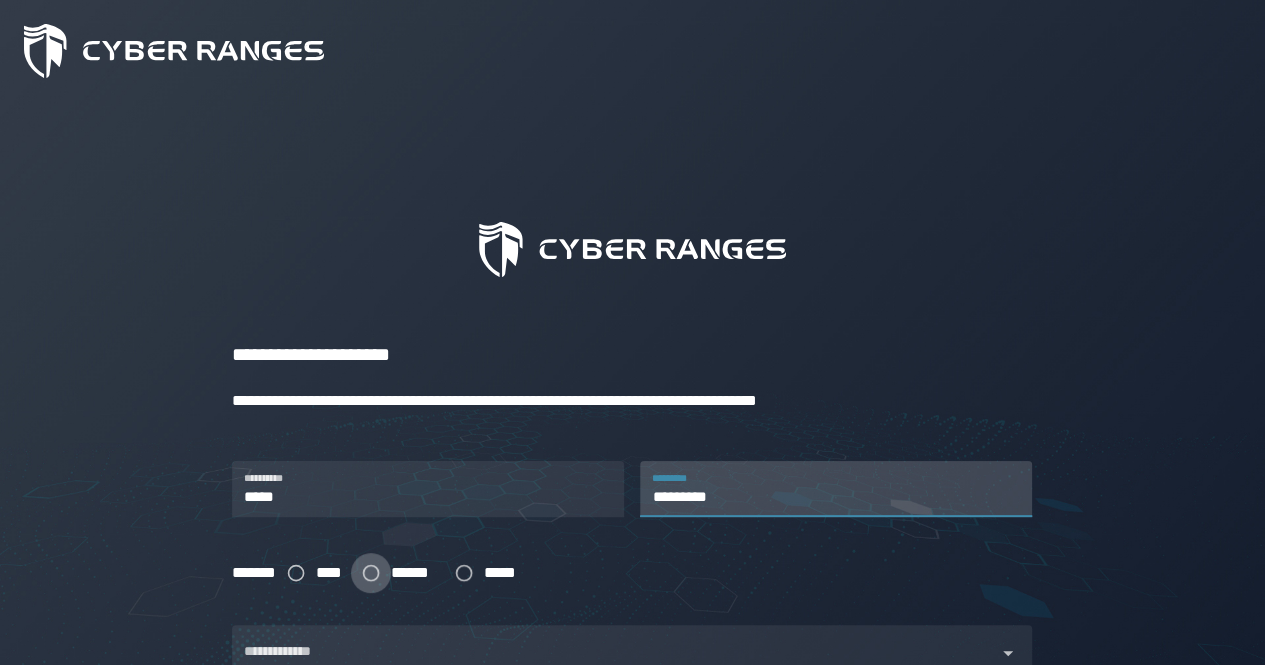type on "*********" 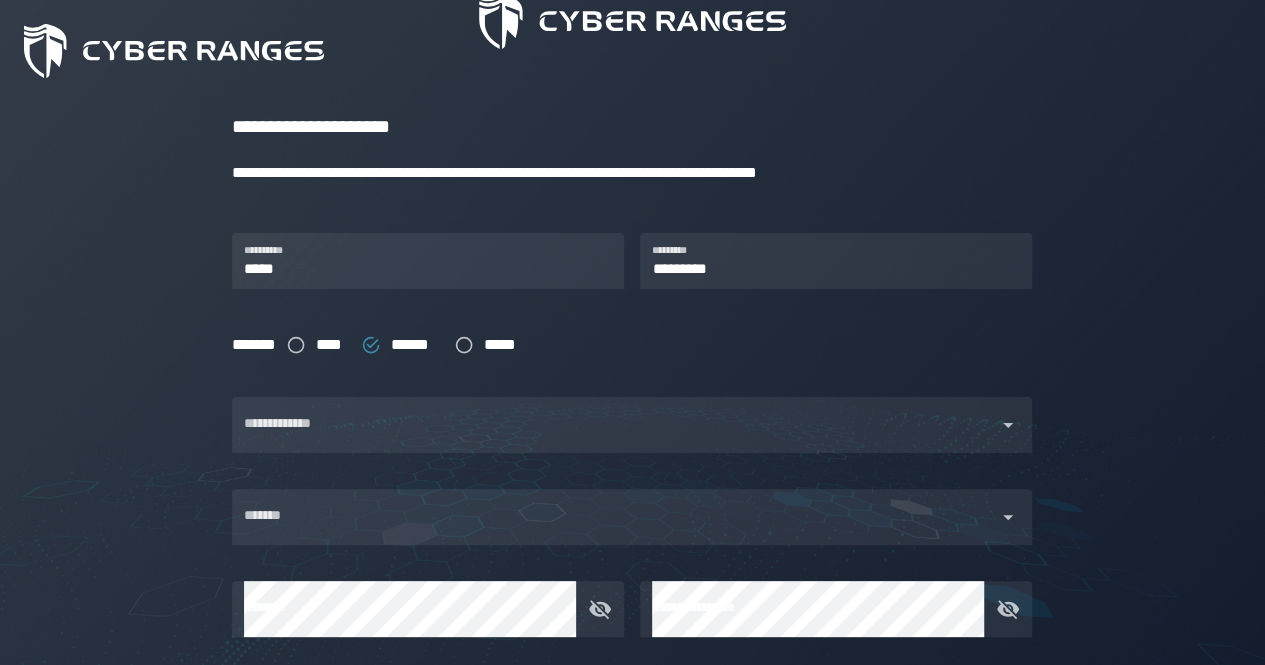 scroll, scrollTop: 262, scrollLeft: 0, axis: vertical 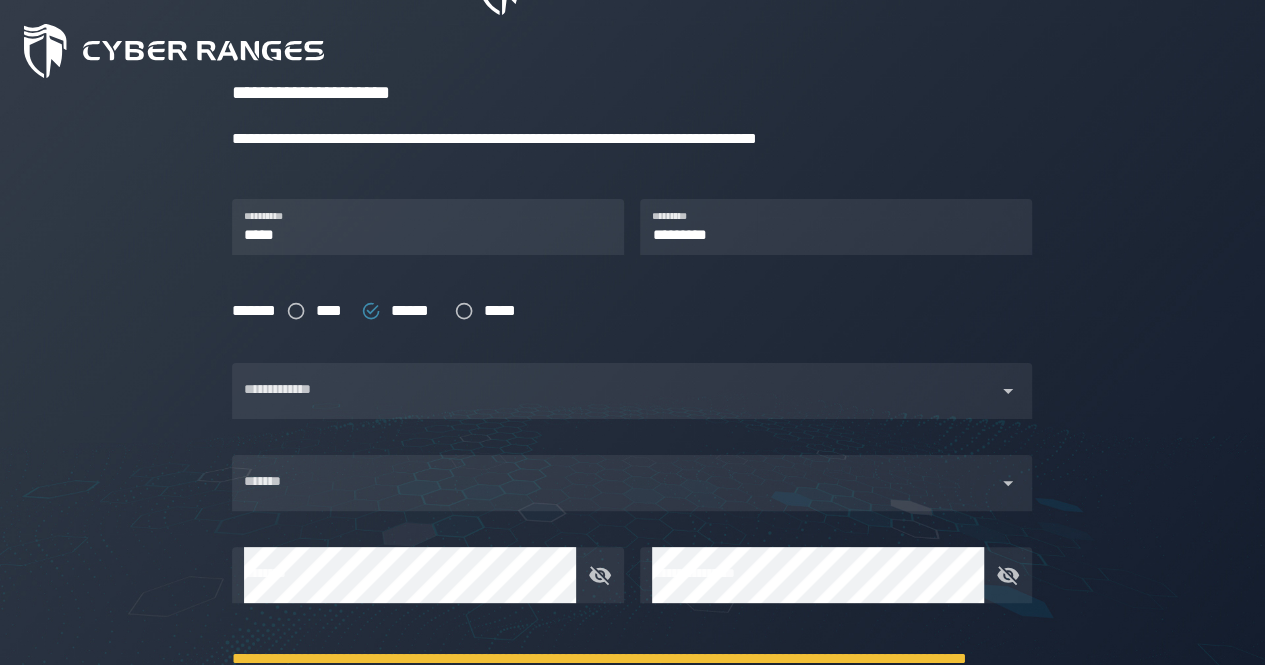 click on "**********" at bounding box center [624, 393] 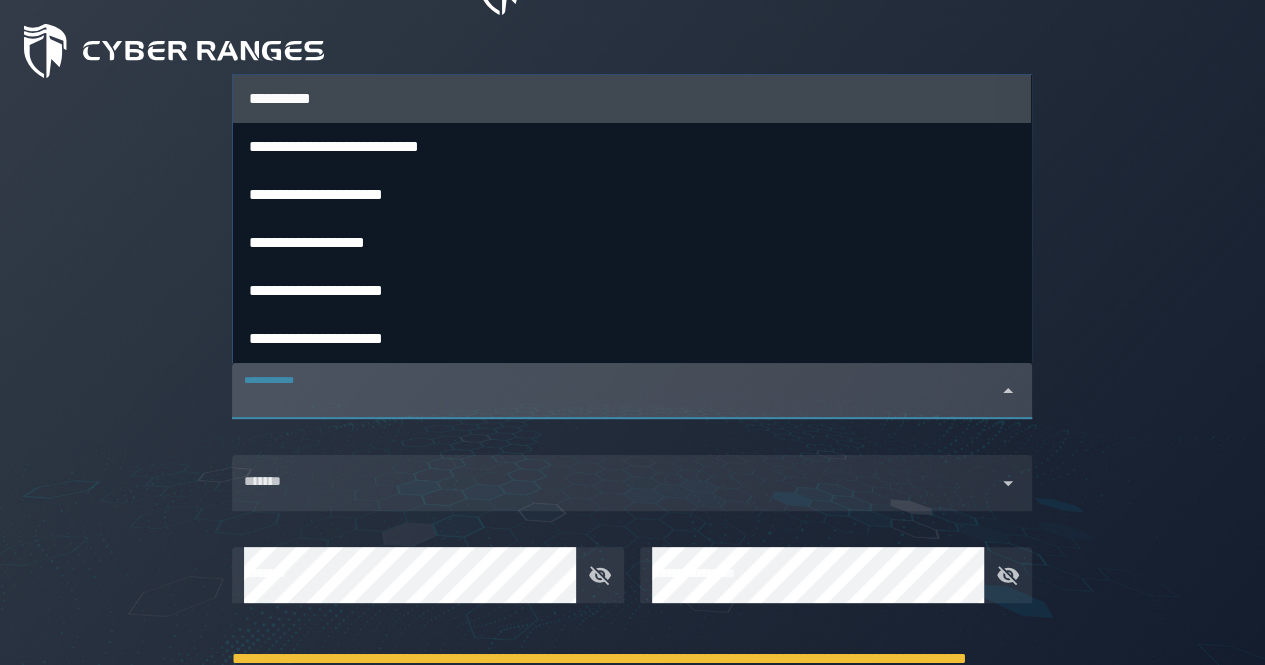 click on "**********" at bounding box center [632, 99] 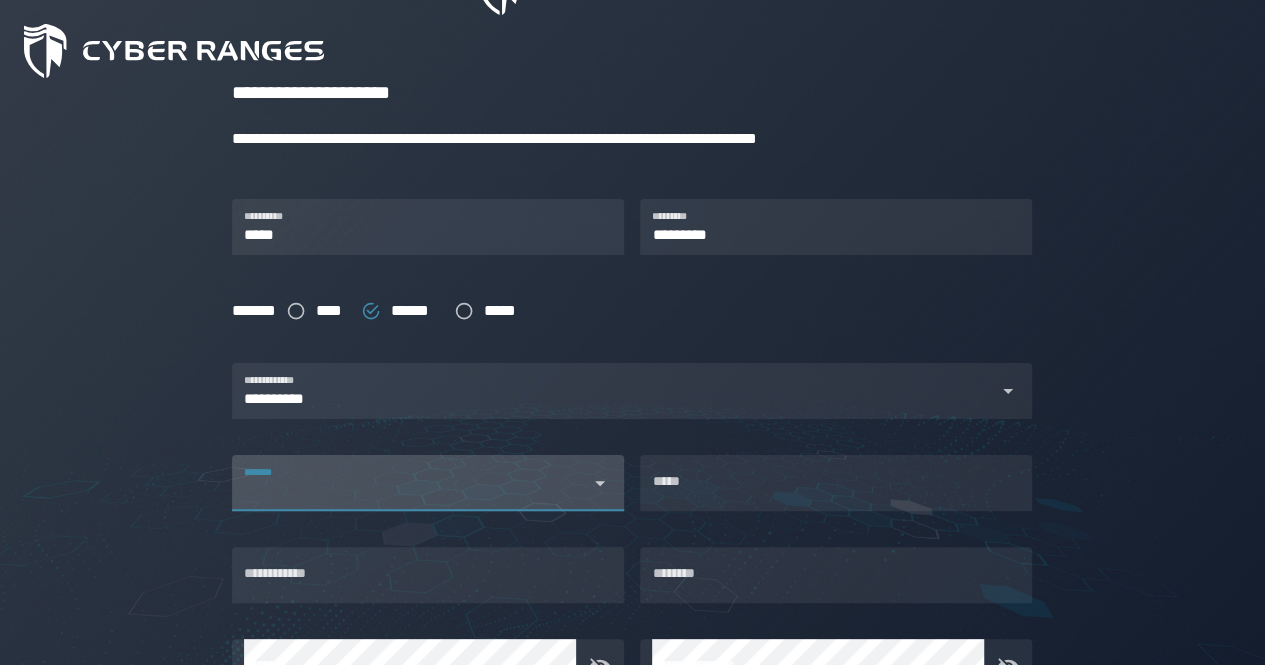 click on "*******" at bounding box center [410, 491] 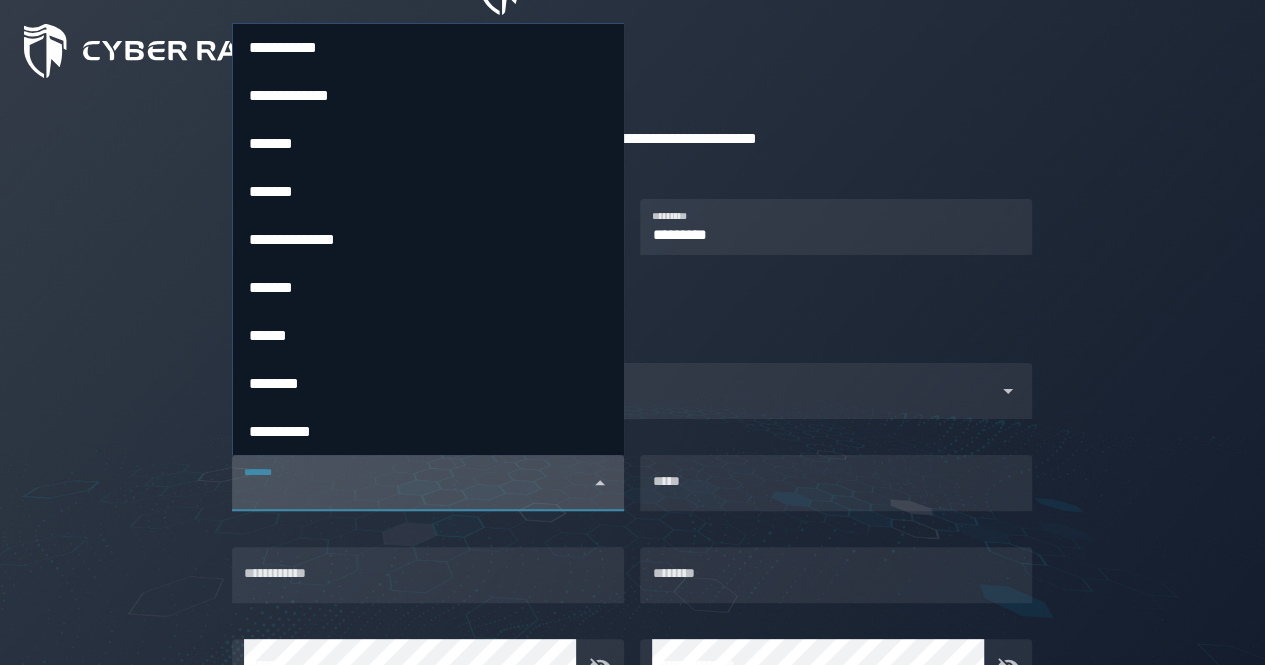 click on "[FIRST] [LAST] [STREET] [CITY] [STATE] [ZIP] [COUNTRY] [PHONE] [EMAIL]" 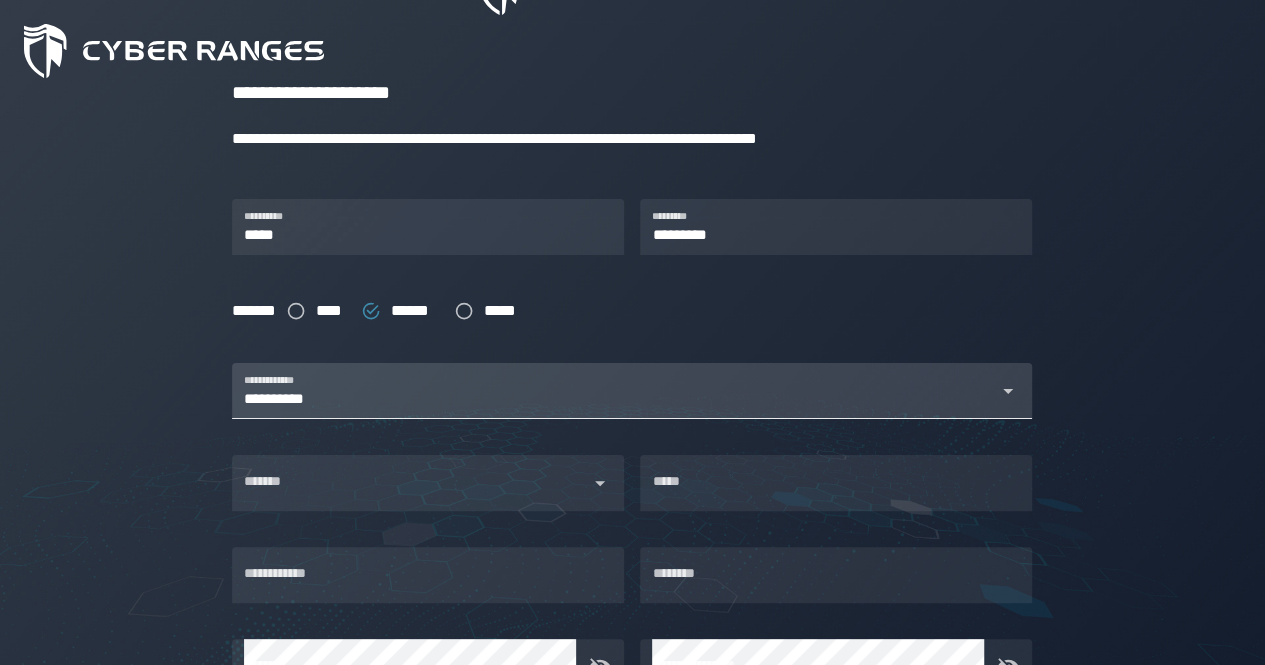 click on "**********" at bounding box center [614, 403] 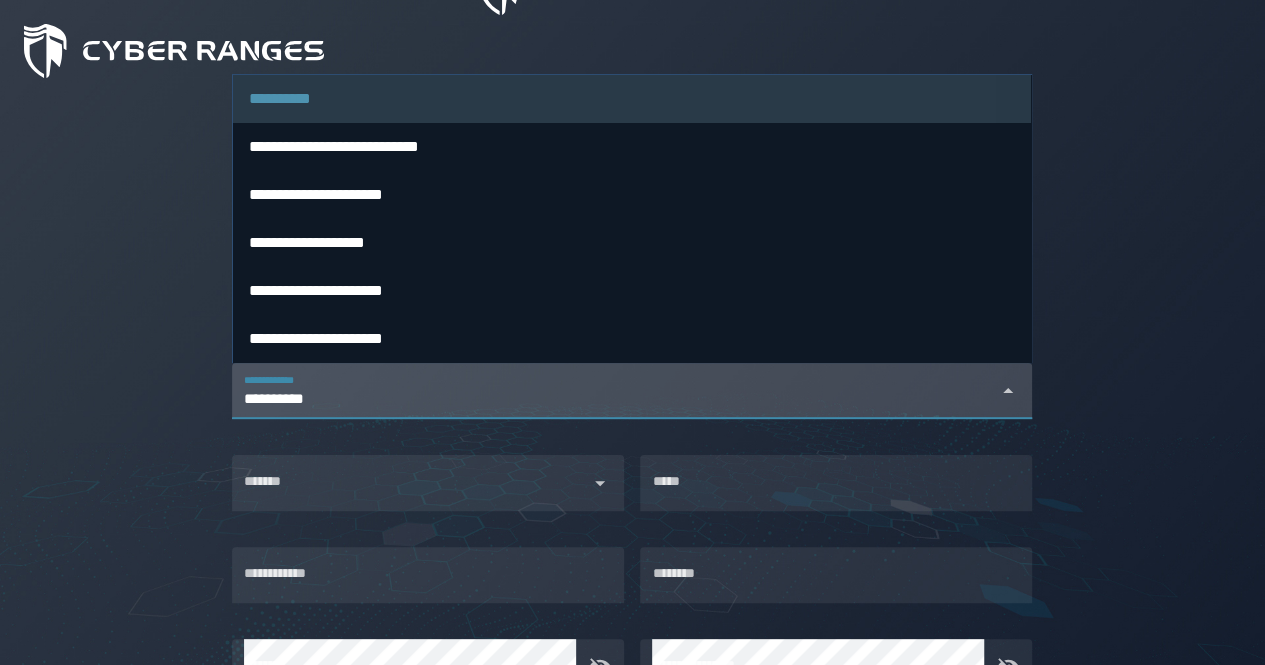 click on "[FIRST] [LAST] [STREET] [CITY] [STATE] [ZIP] [COUNTRY] [PHONE] [EMAIL]" 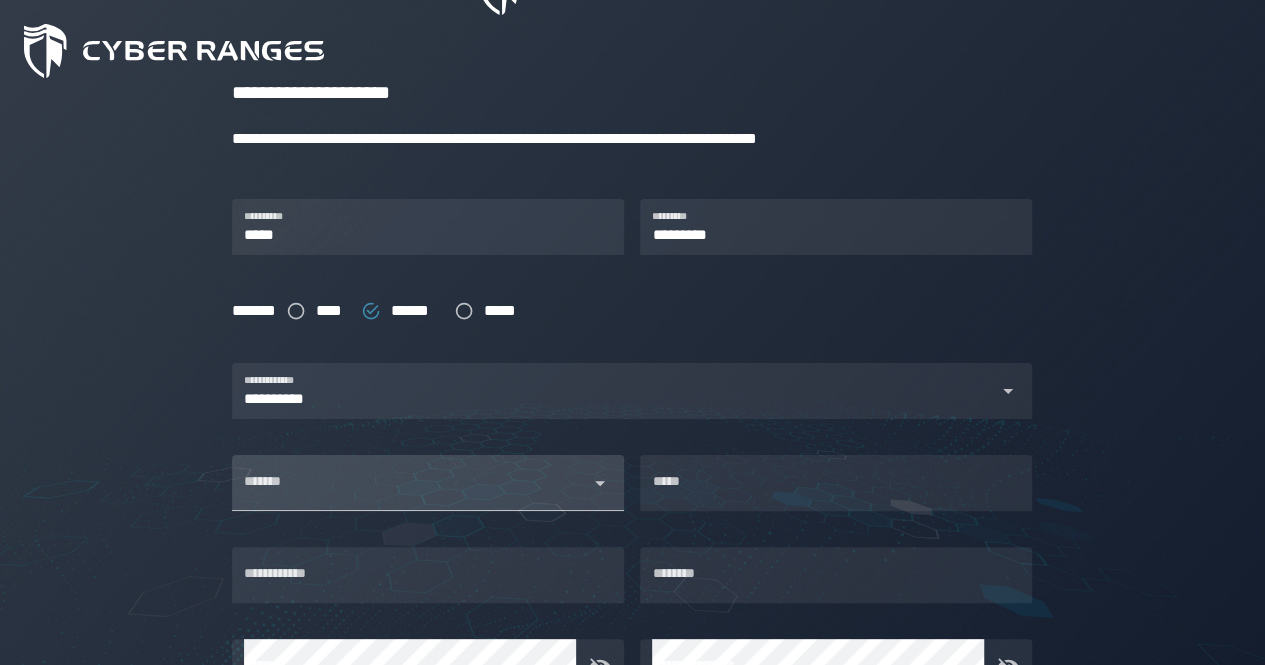 click on "*******" at bounding box center [410, 491] 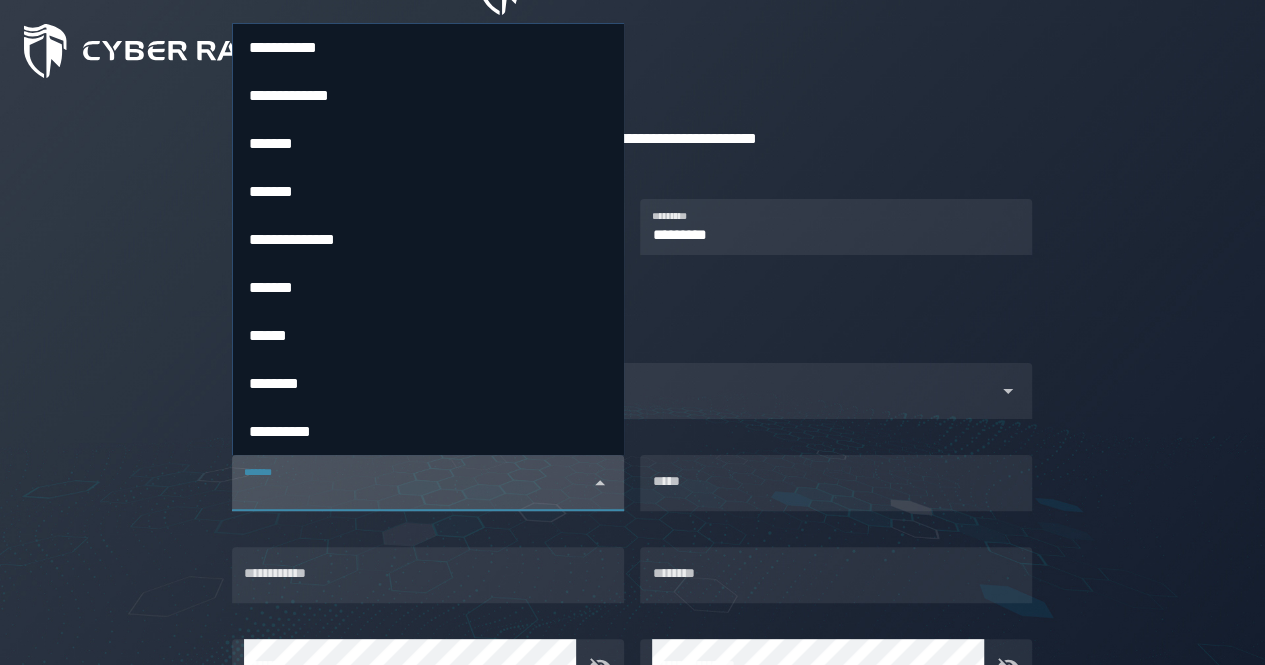 type on "*******" 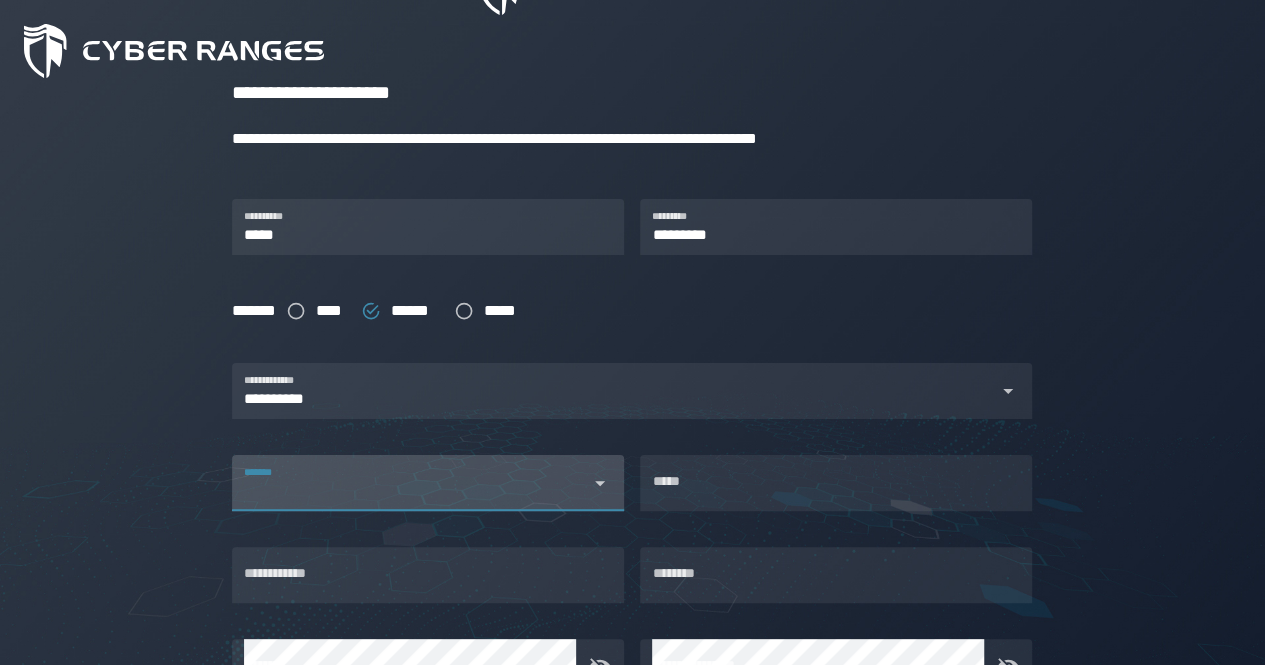 click at bounding box center [410, 495] 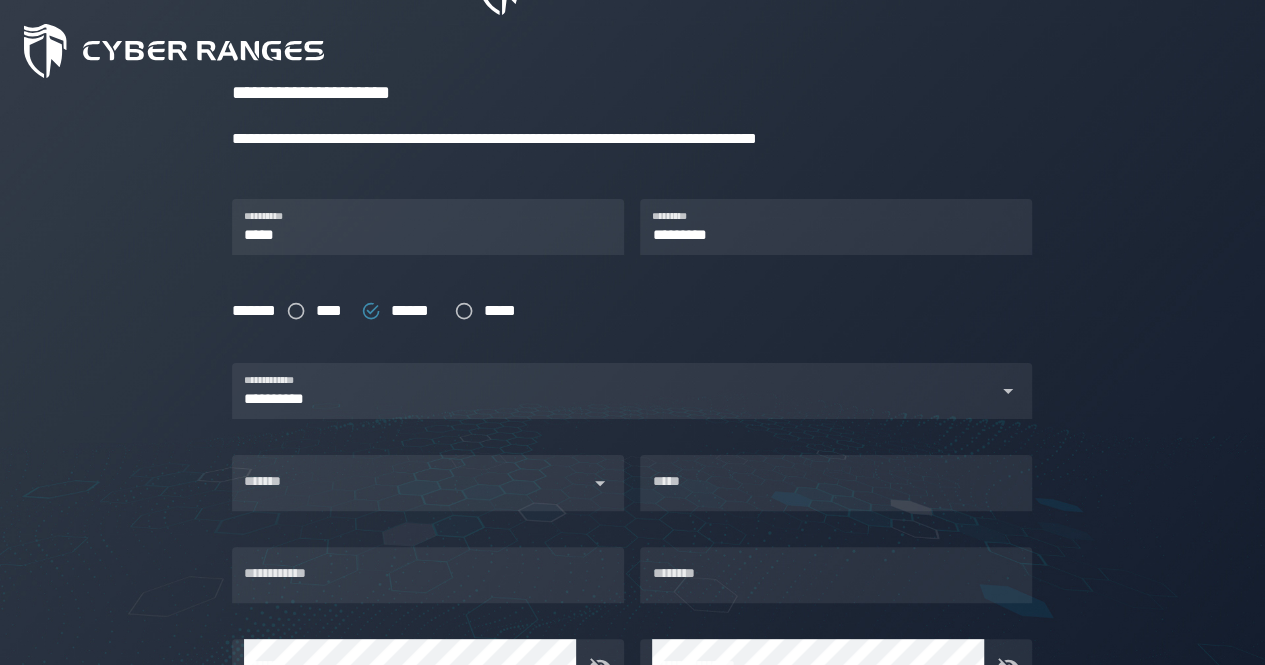 click on "[FIRST] [LAST] [STREET] [CITY] [STATE] [ZIP] [COUNTRY] [PHONE] [EMAIL]" 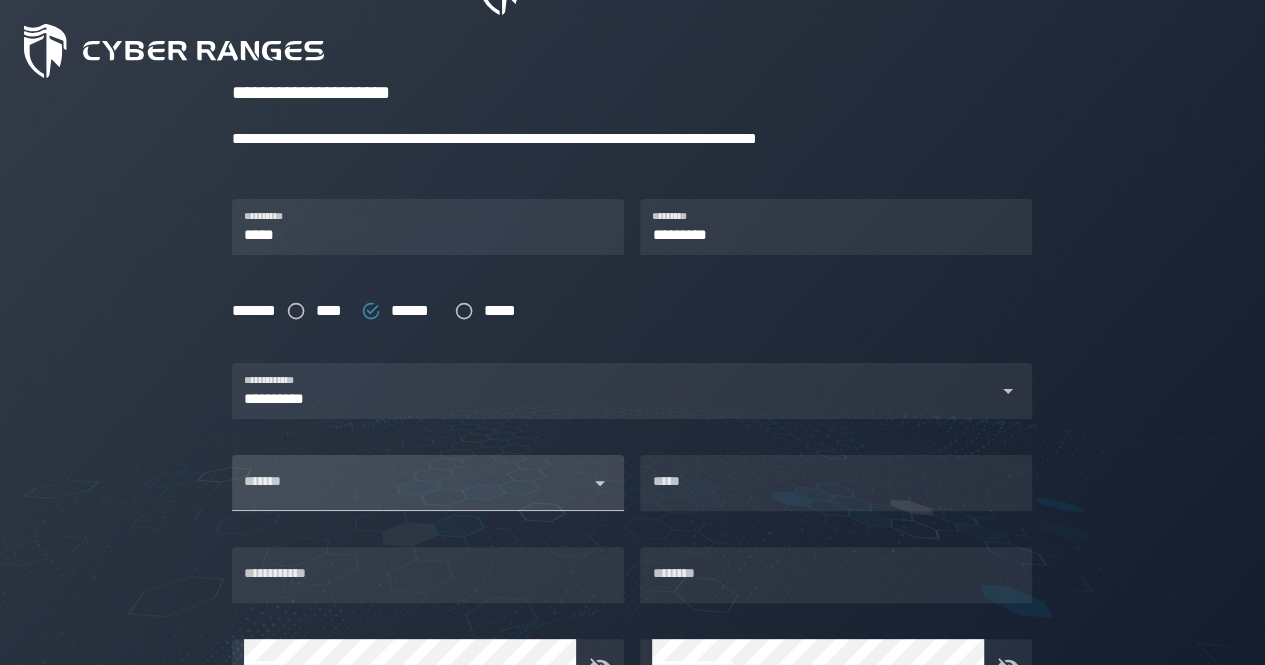click on "*******" at bounding box center (410, 491) 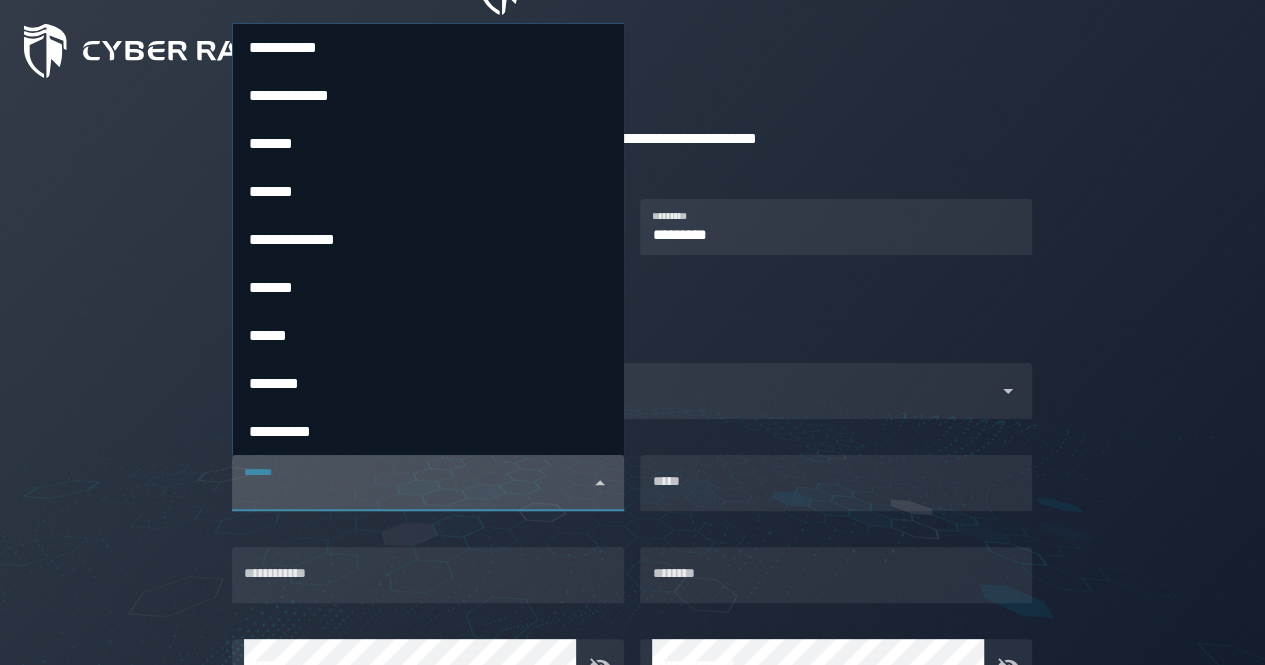 type on "*******" 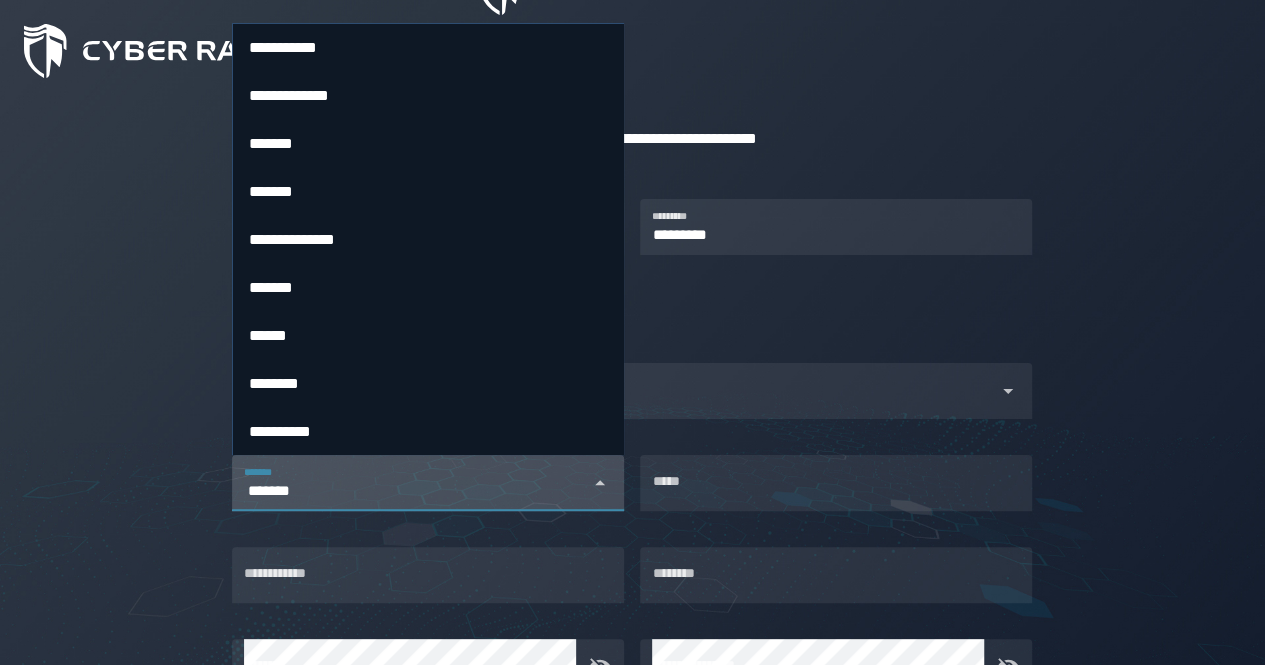 type 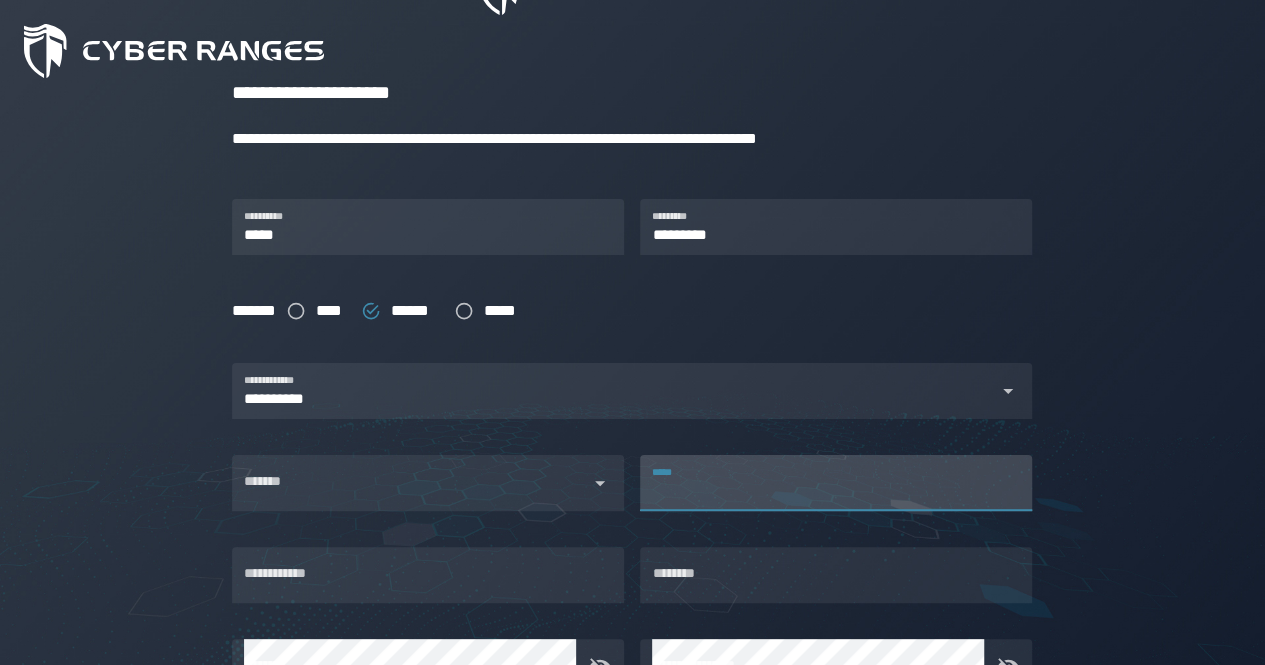 click on "*****" at bounding box center (836, 483) 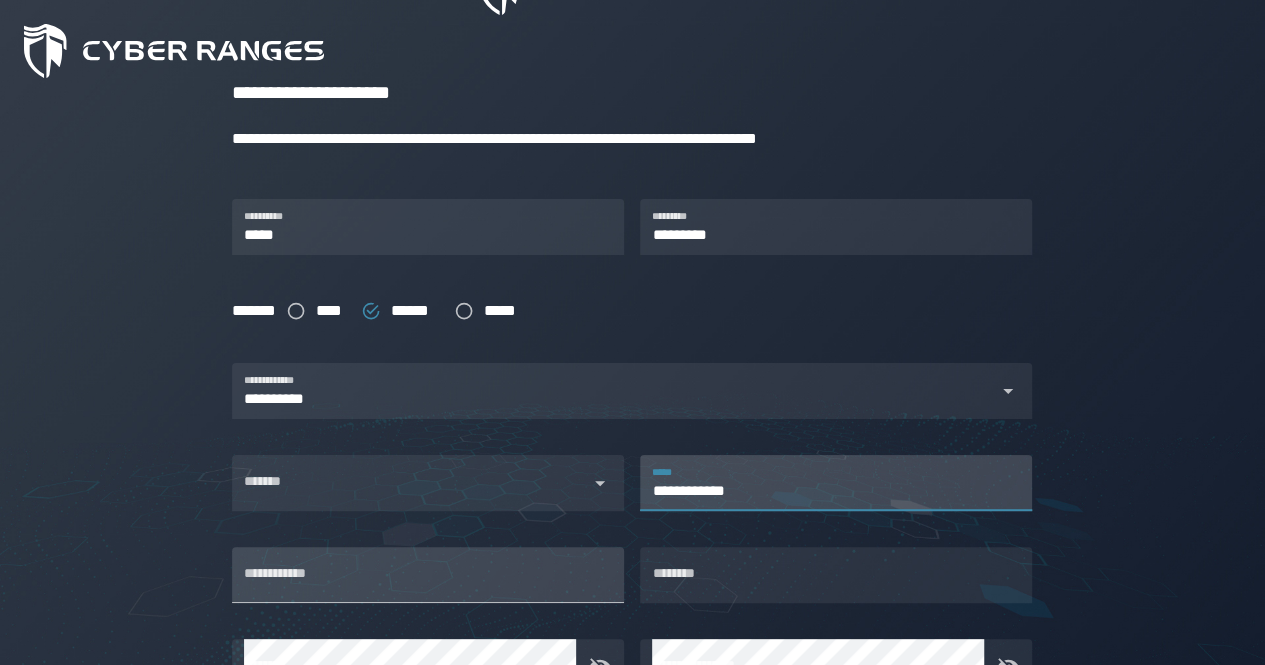 type on "**********" 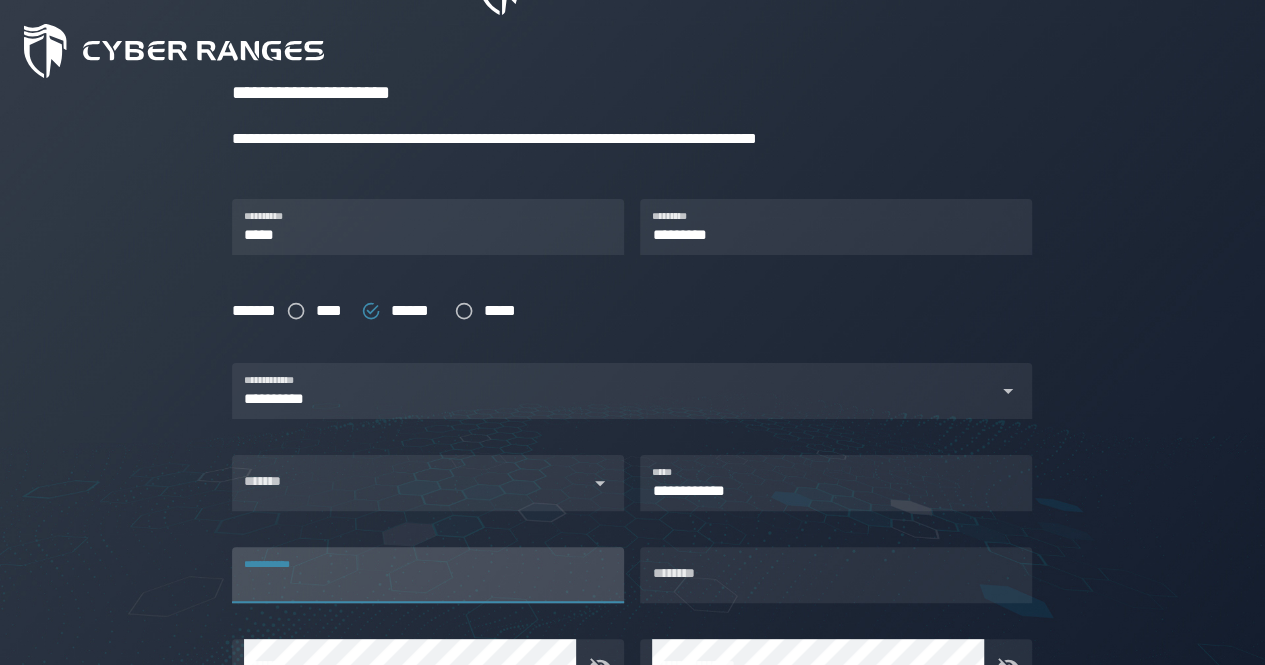 click on "**********" at bounding box center (428, 575) 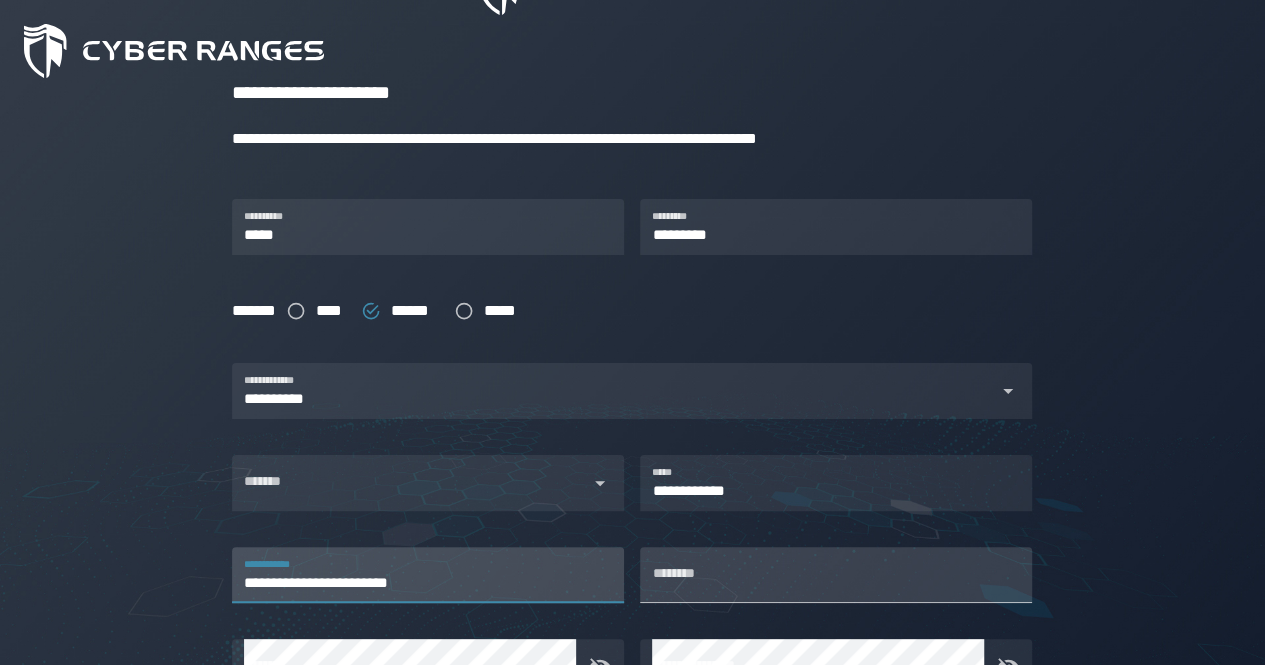 type on "**********" 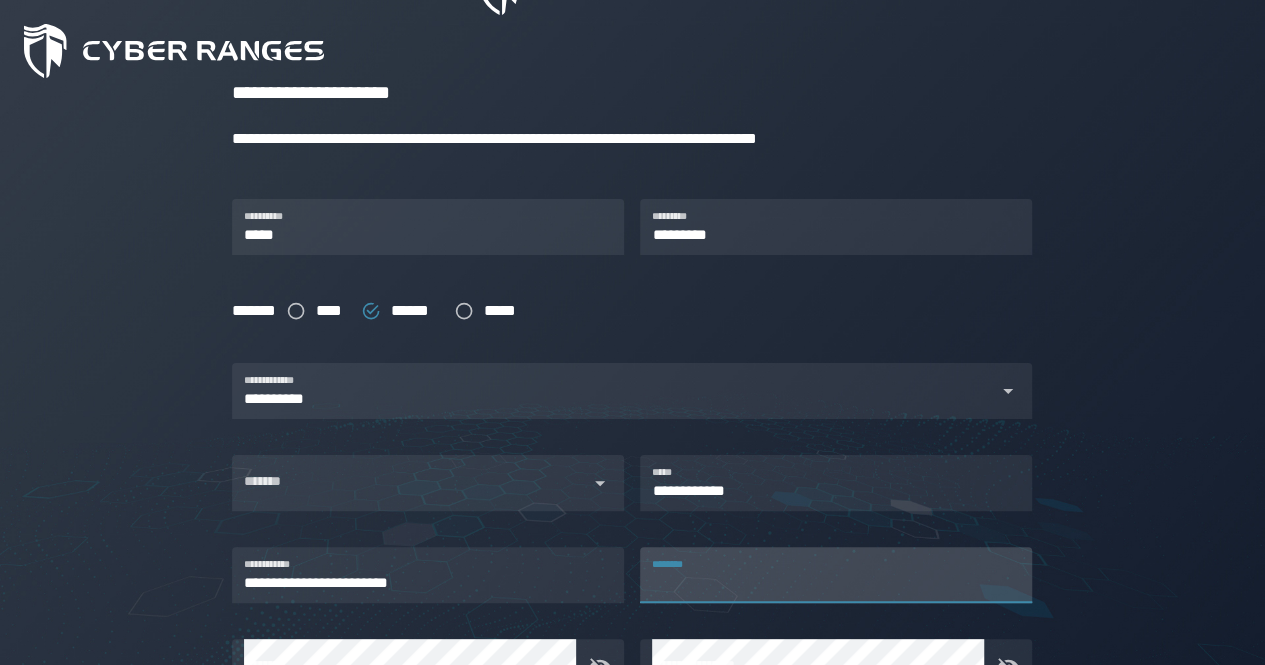 click on "********" at bounding box center [836, 575] 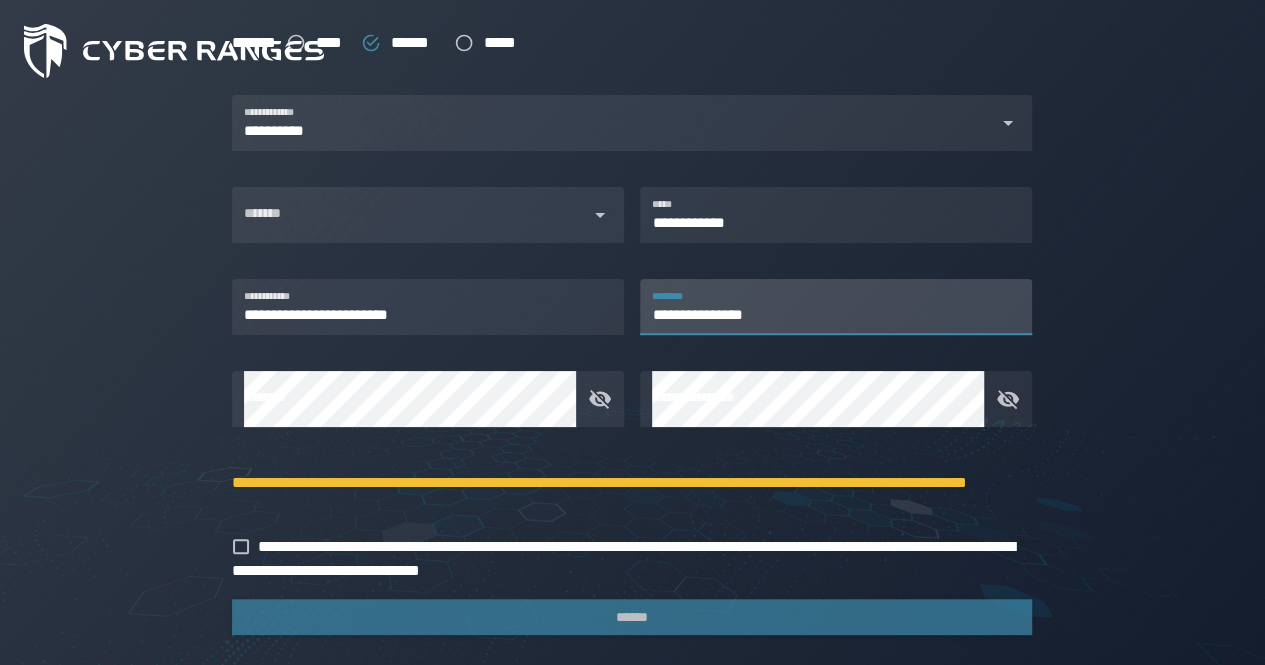 scroll, scrollTop: 548, scrollLeft: 0, axis: vertical 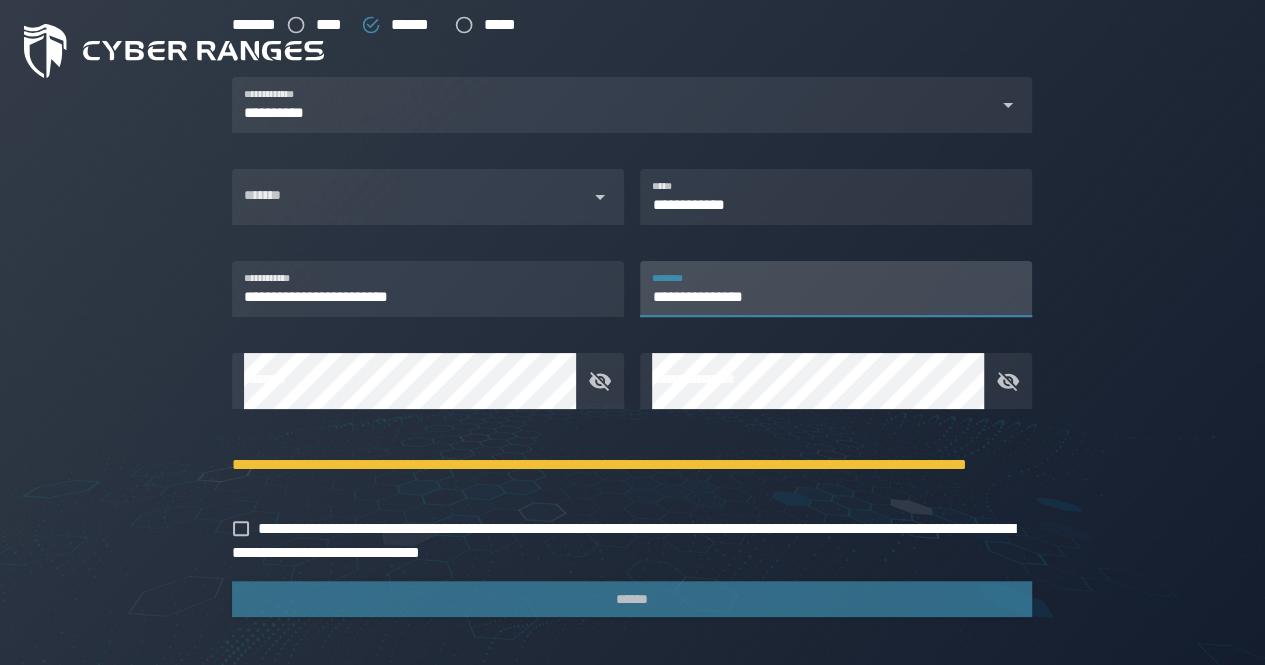 type on "**********" 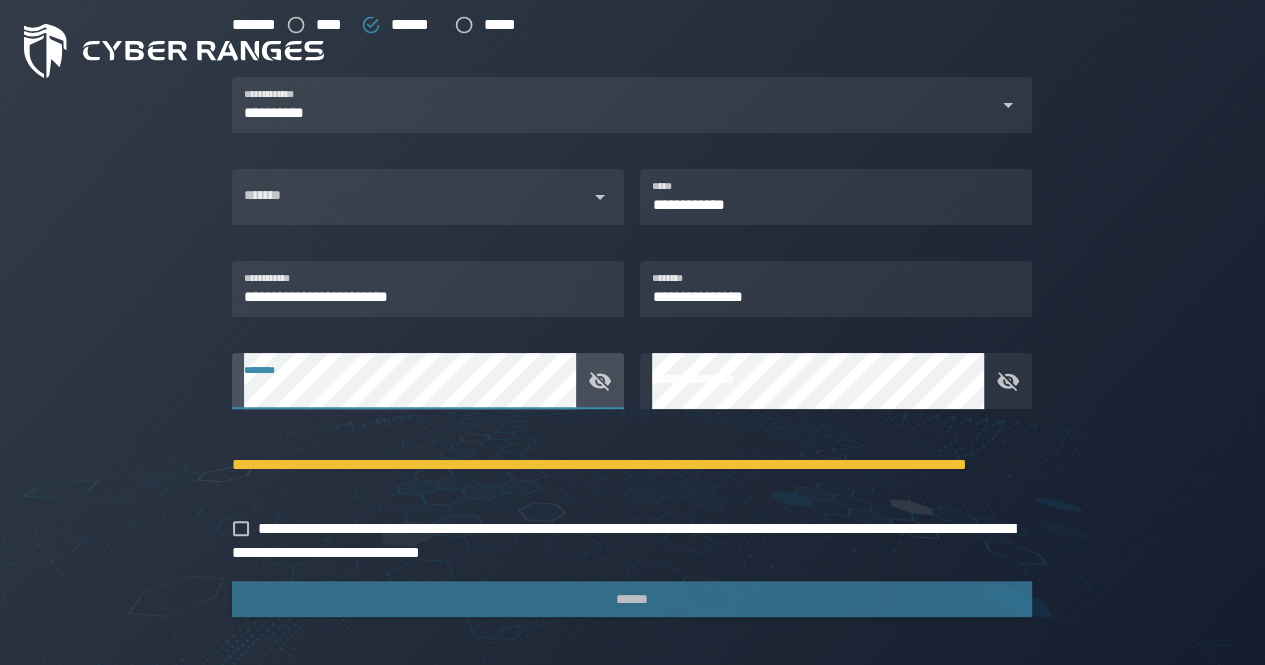 click on "[FIRST] [LAST] [STREET] [CITY] [STATE] [ZIP] [COUNTRY] [PHONE] [EMAIL]" 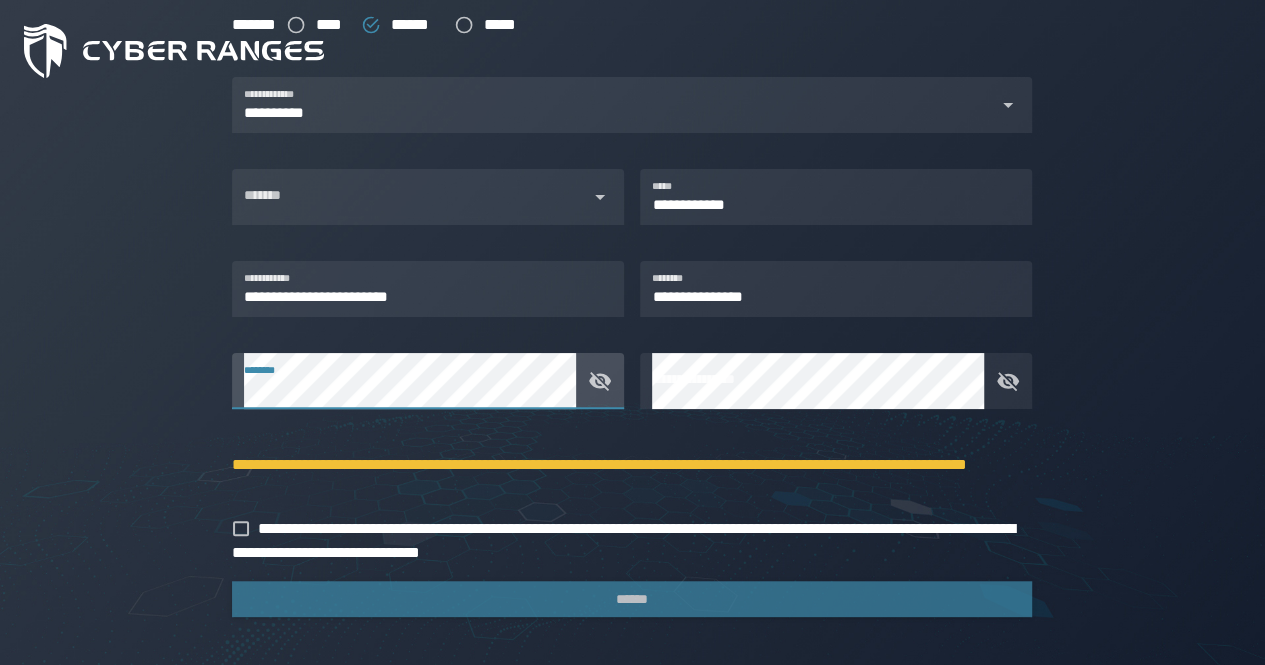 click at bounding box center (594, 381) 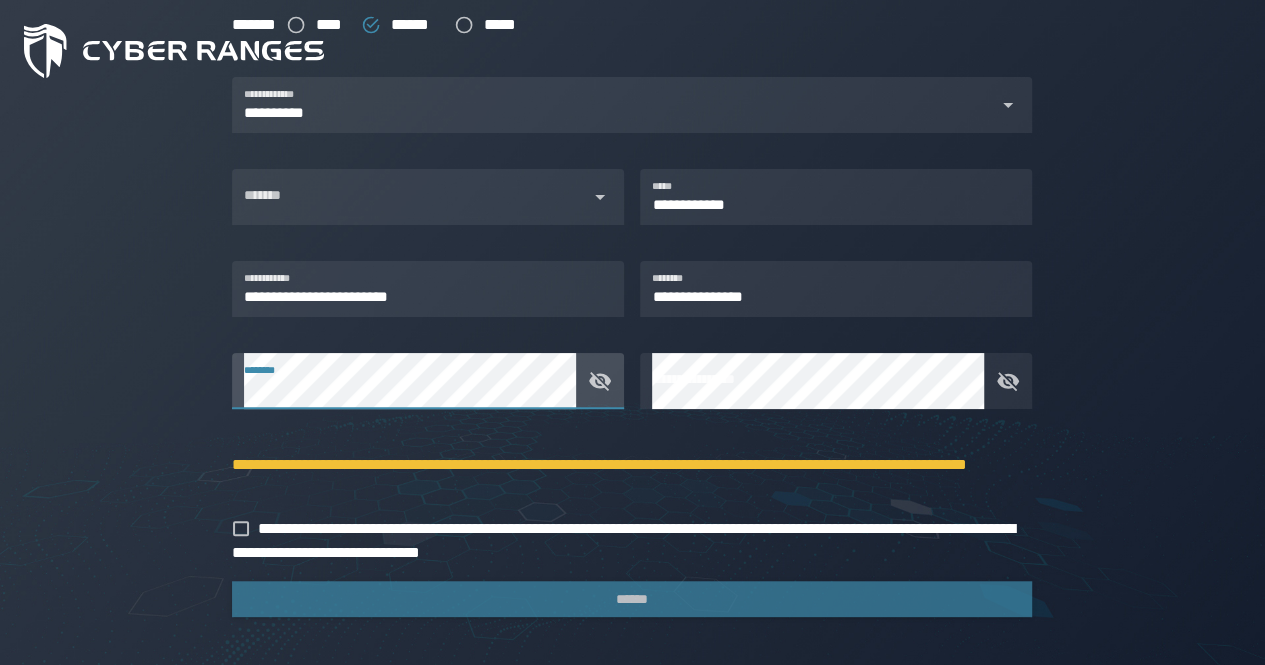 click on "[FIRST] [LAST] [STREET] [CITY] [STATE] [ZIP] [COUNTRY] [PHONE] [EMAIL]" 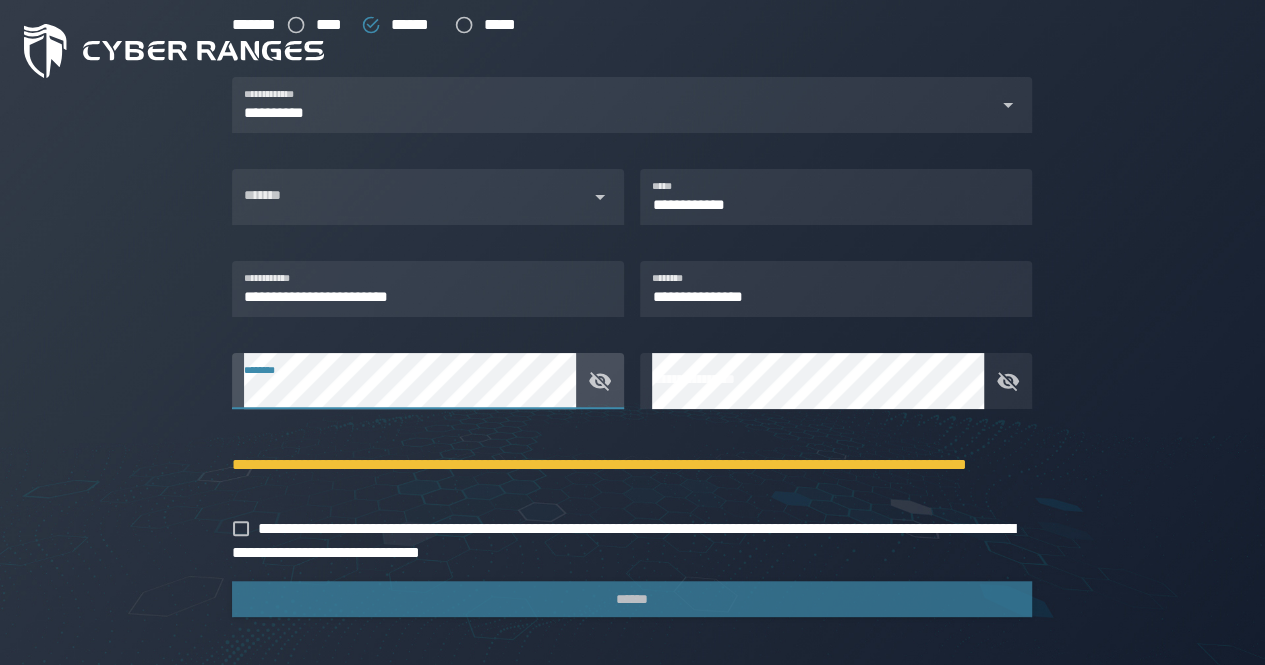 click 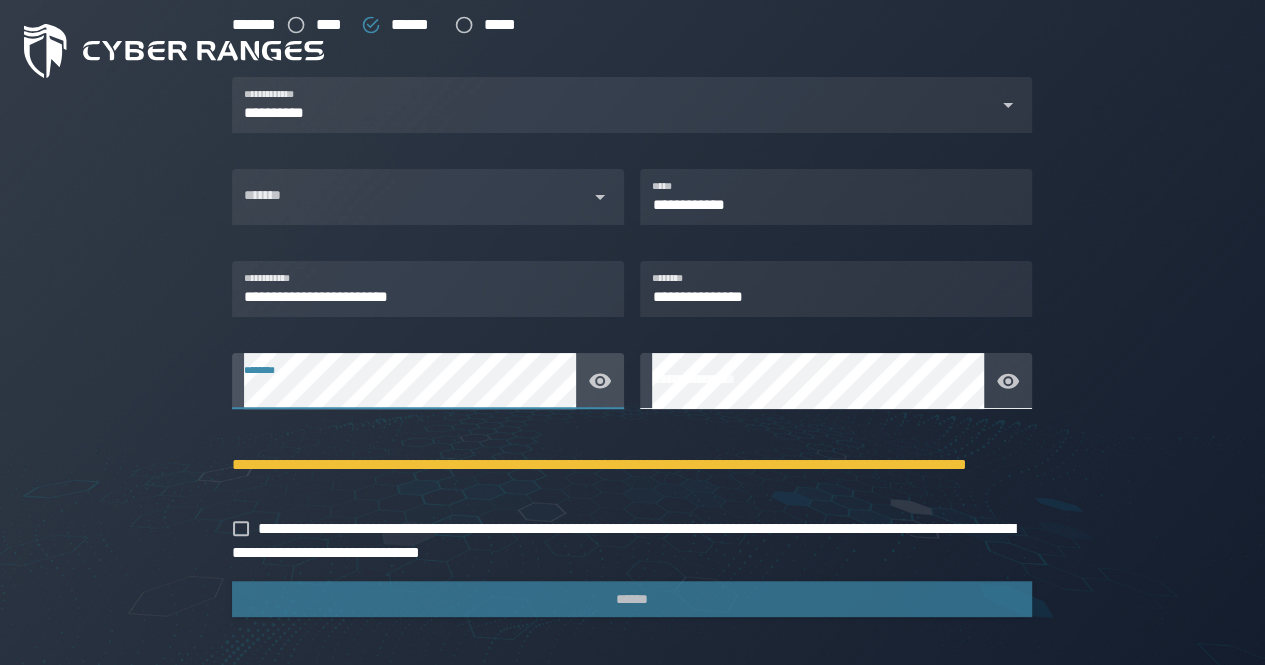 click on "**********" at bounding box center [836, 381] 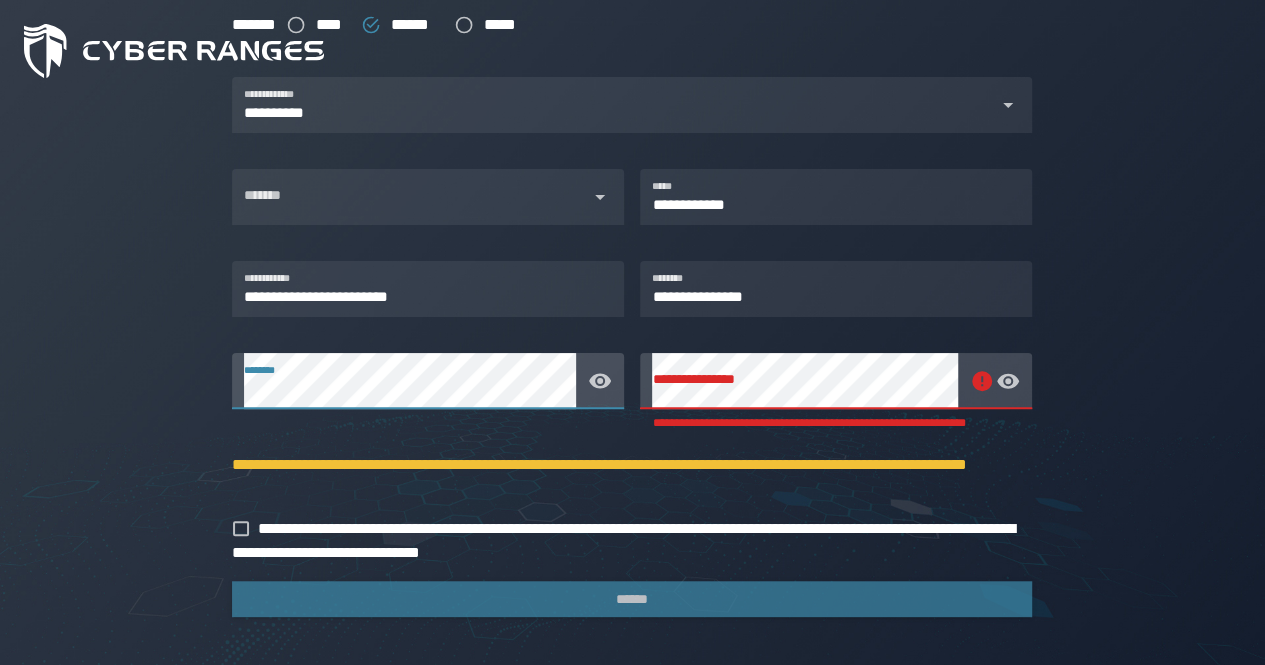 click 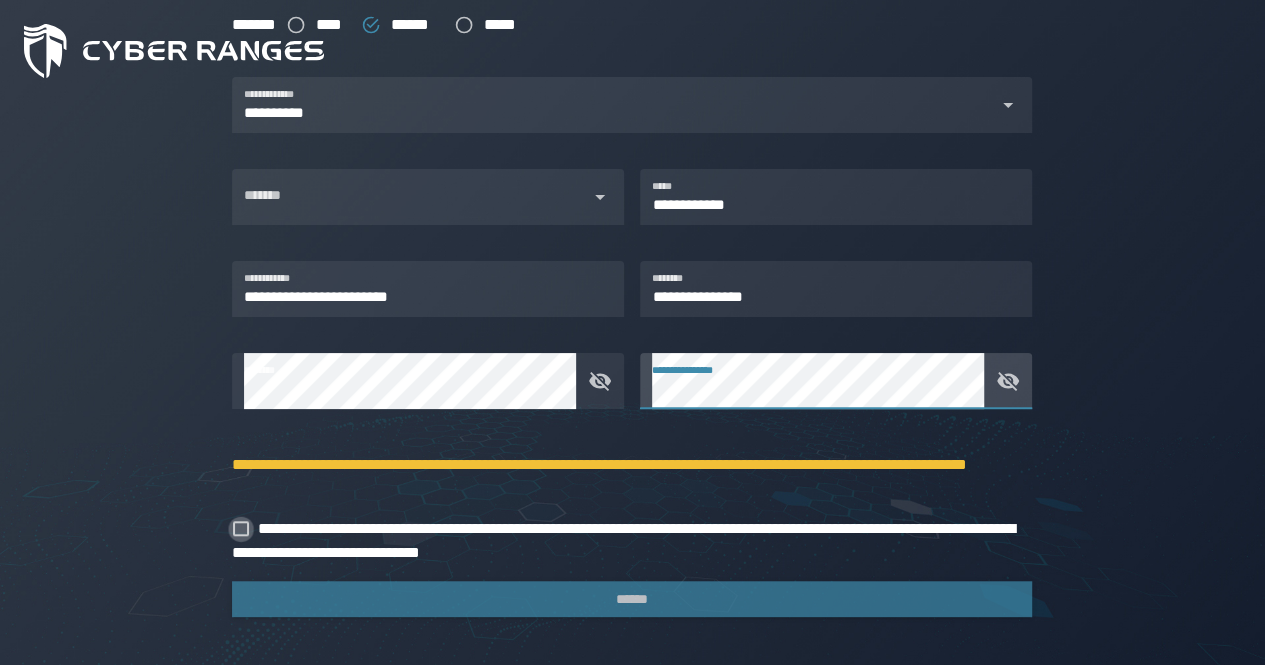 click 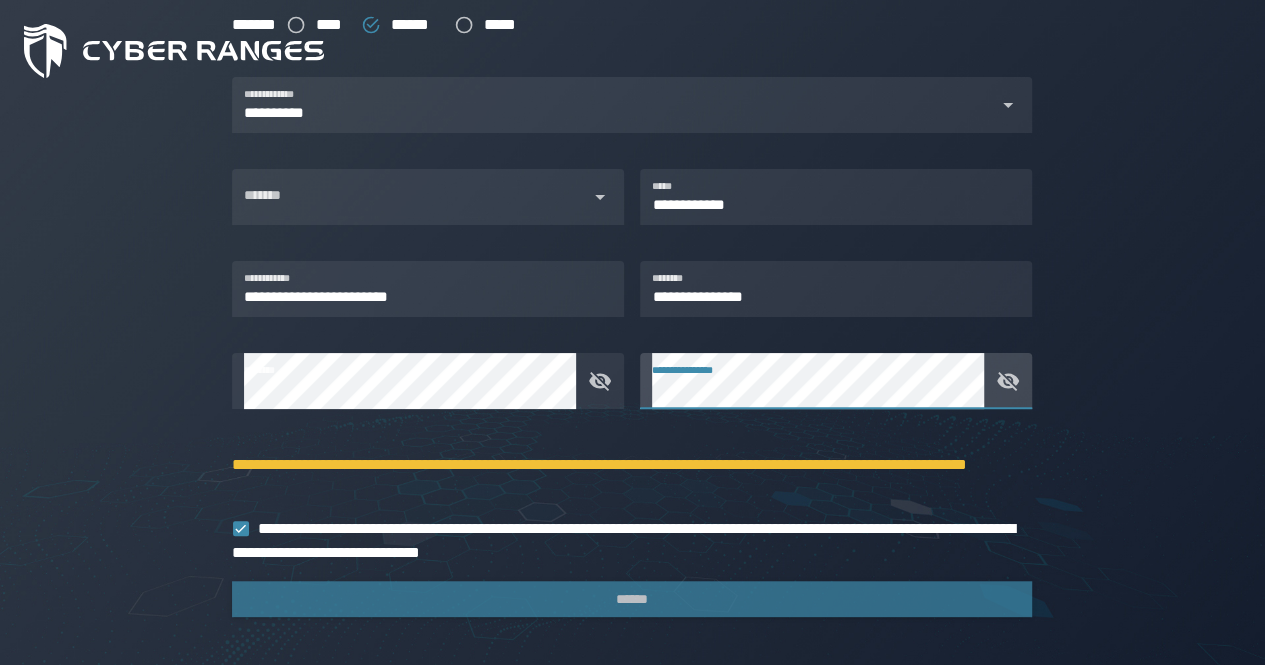 click 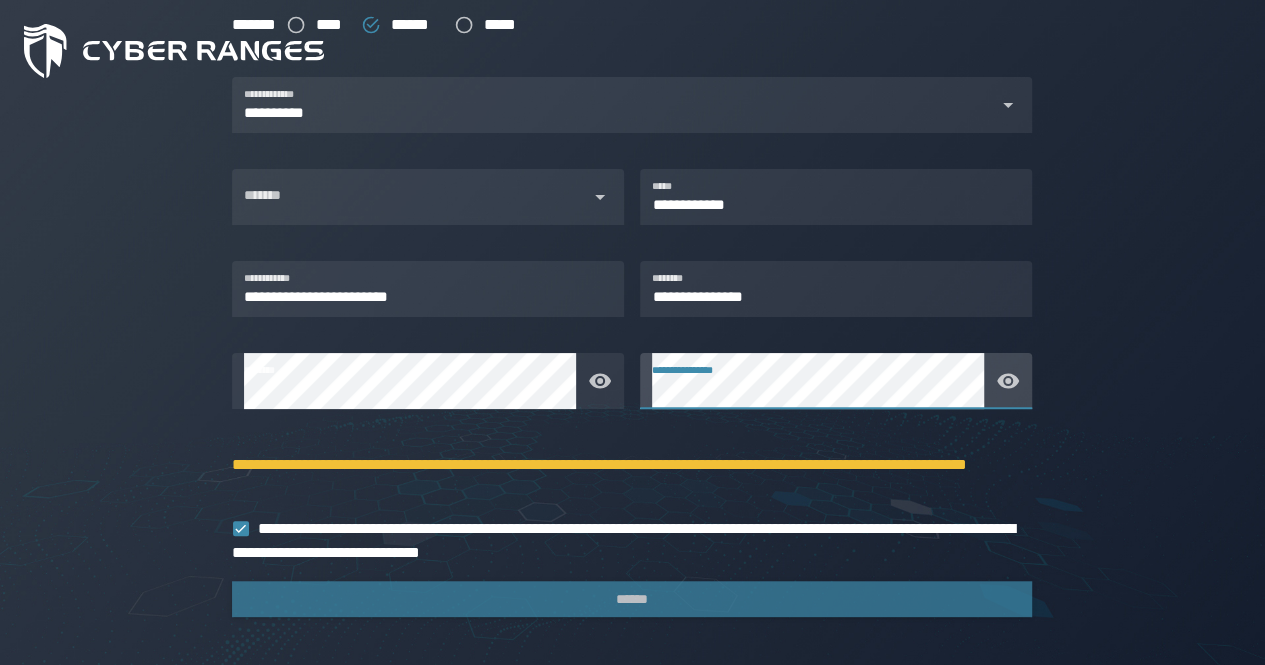 click 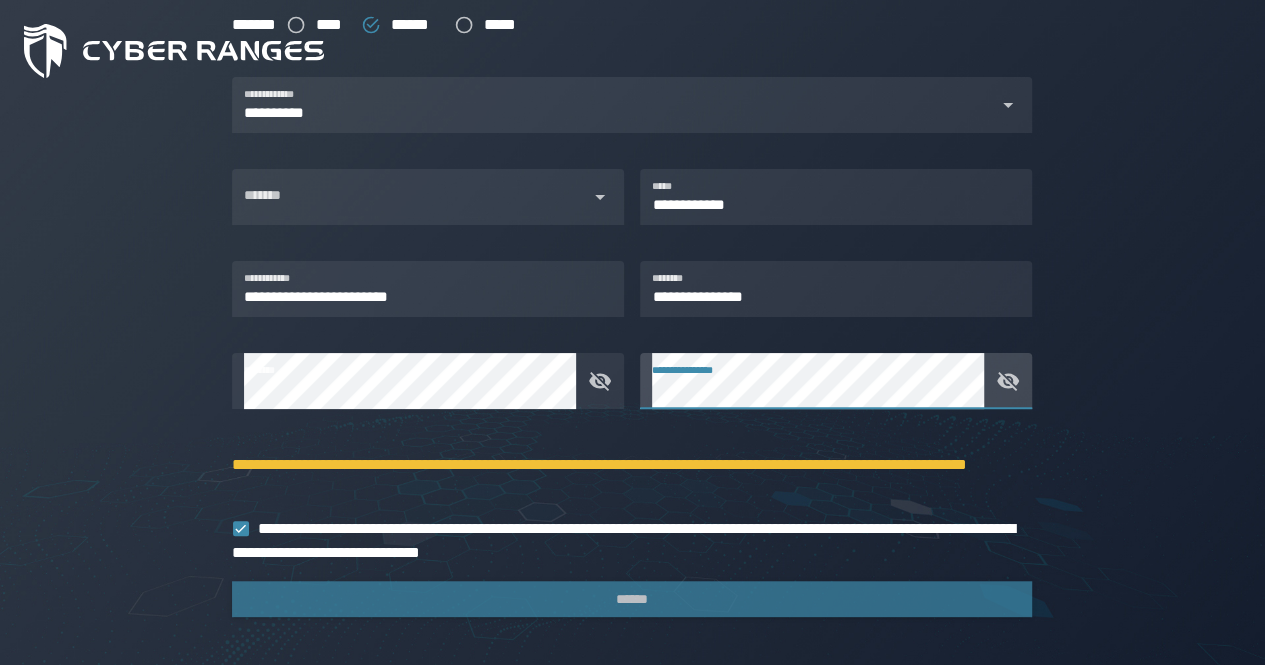 click 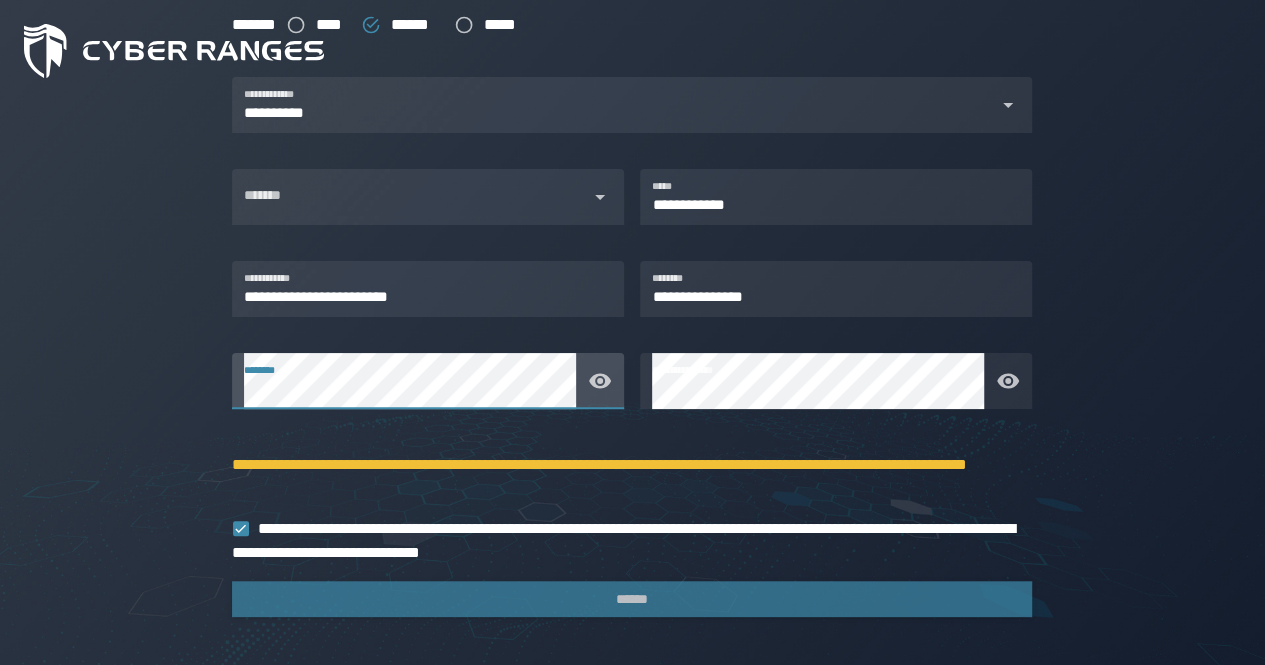 click 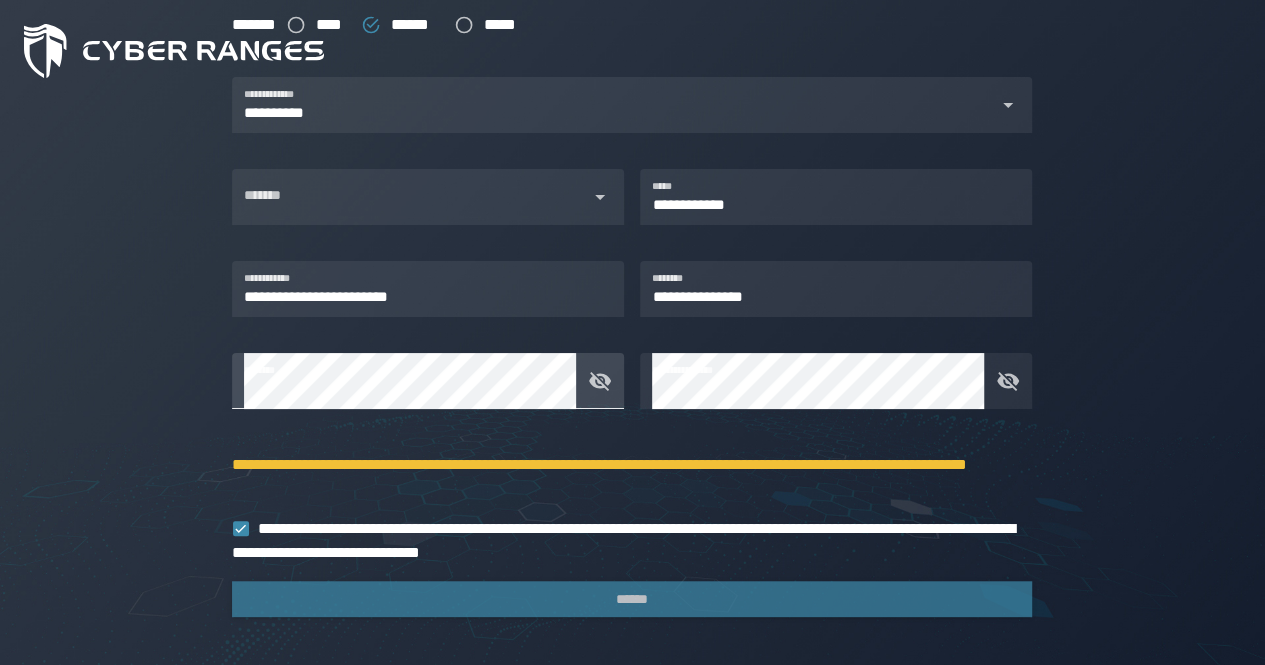 click at bounding box center (594, 381) 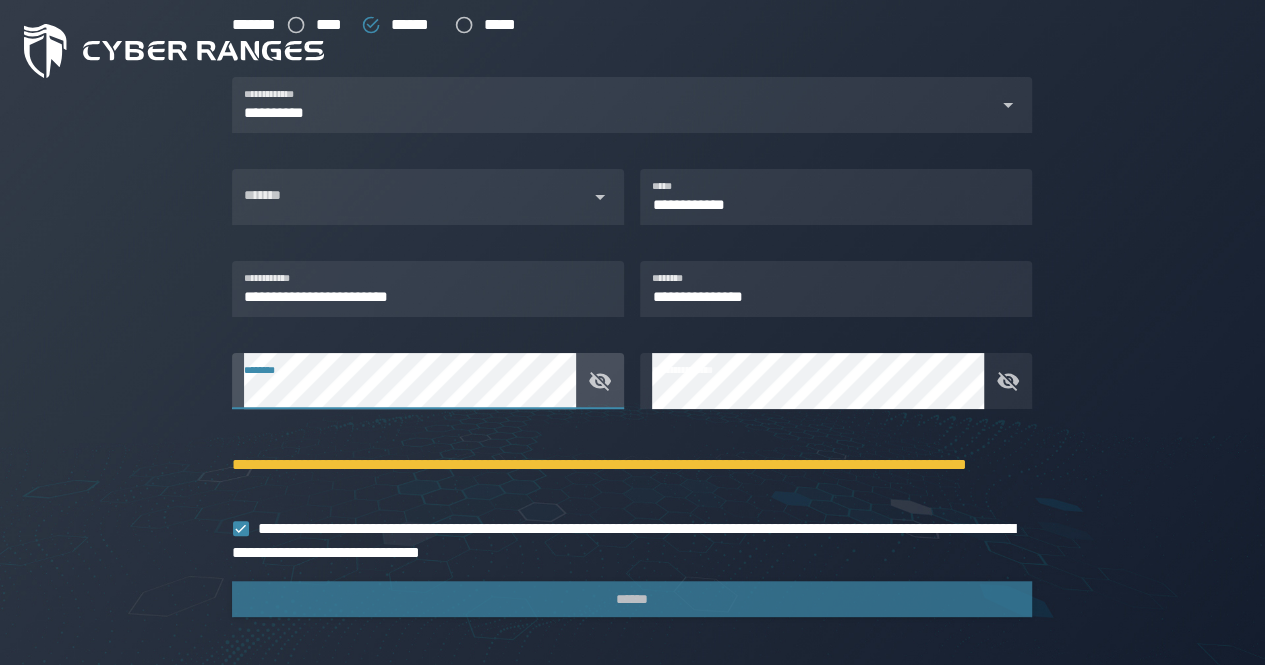 click 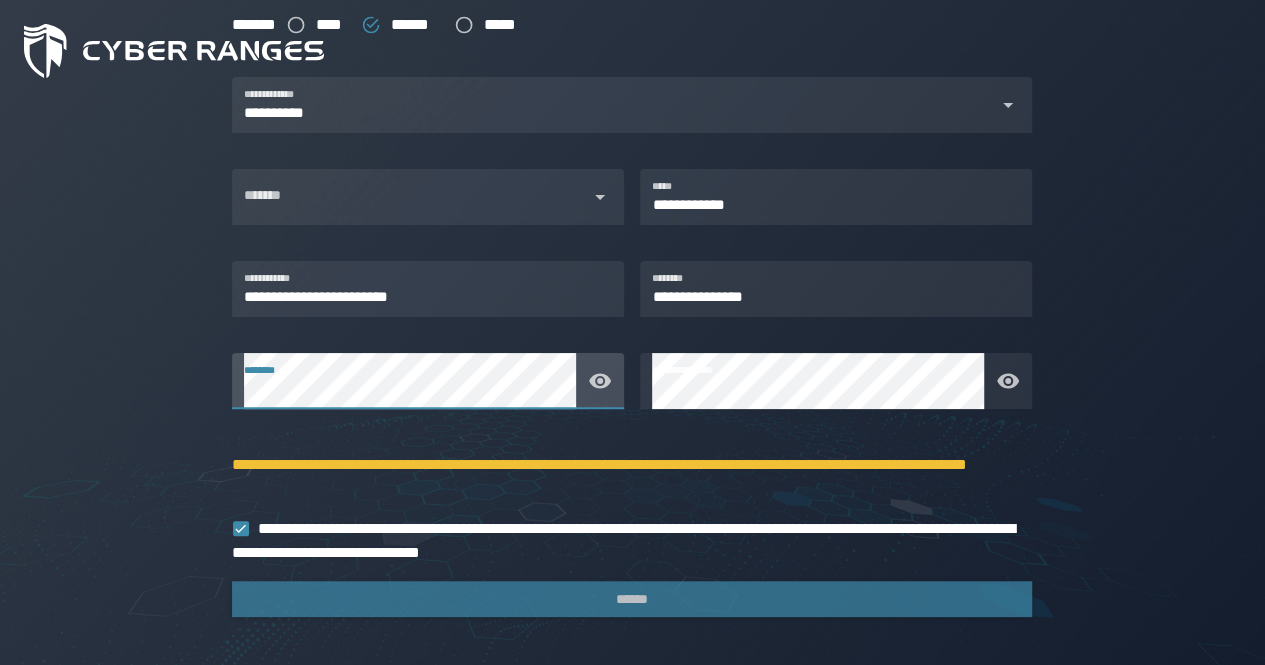 click 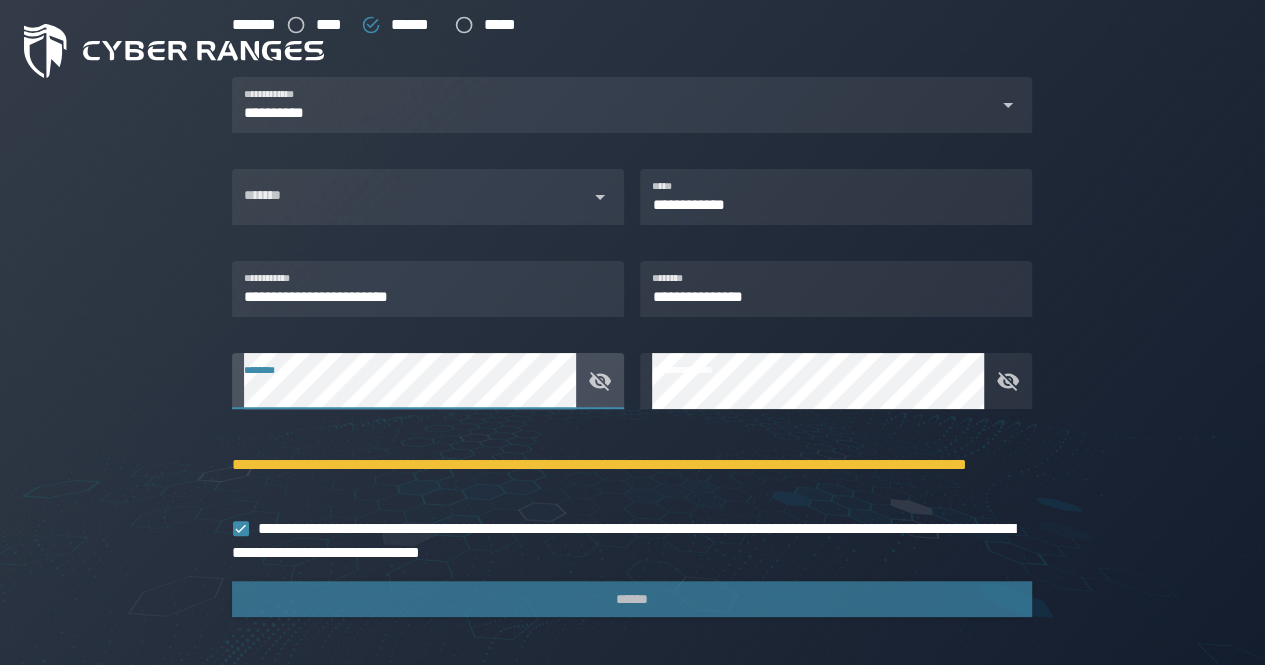 click 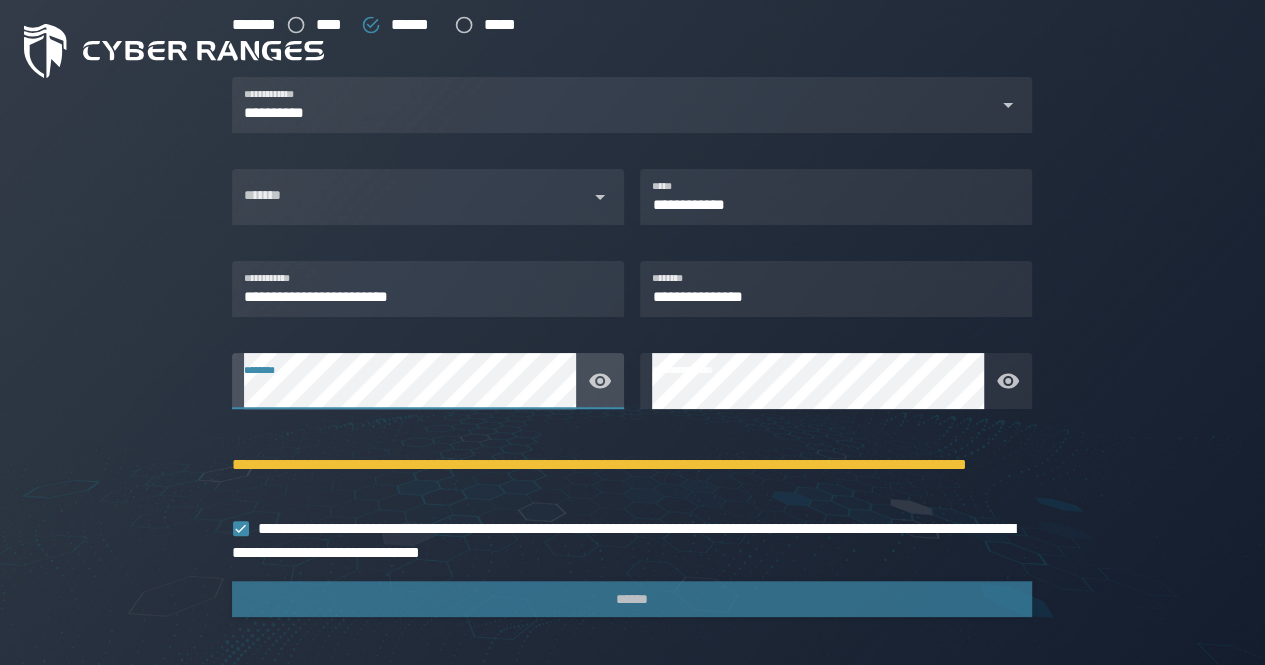 click on "[FIRST] [LAST] [STREET] [CITY] [STATE] [ZIP] [COUNTRY] [PHONE] [EMAIL]" 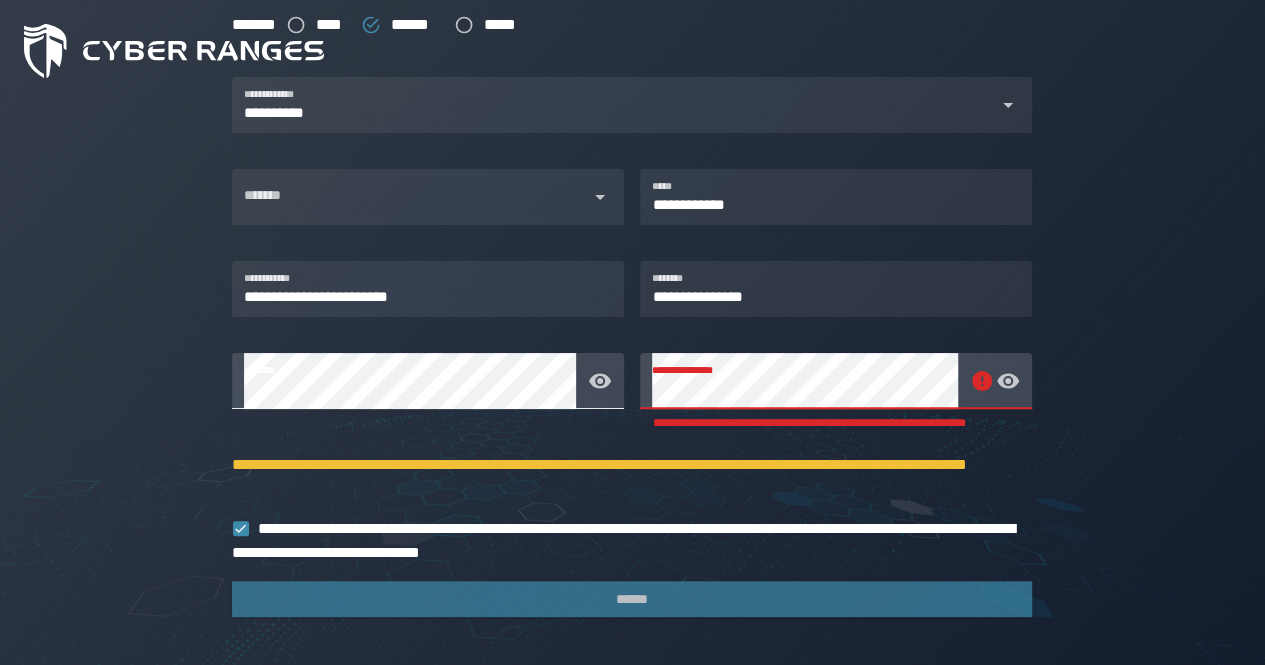 click 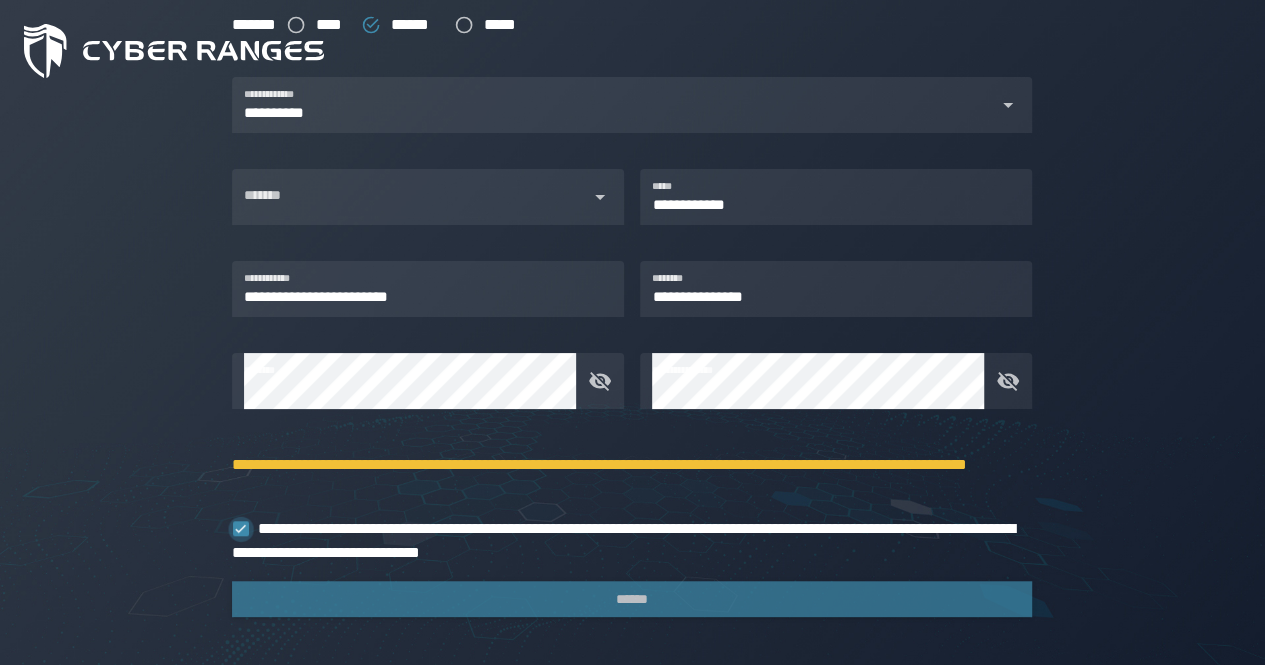 click at bounding box center [241, 529] 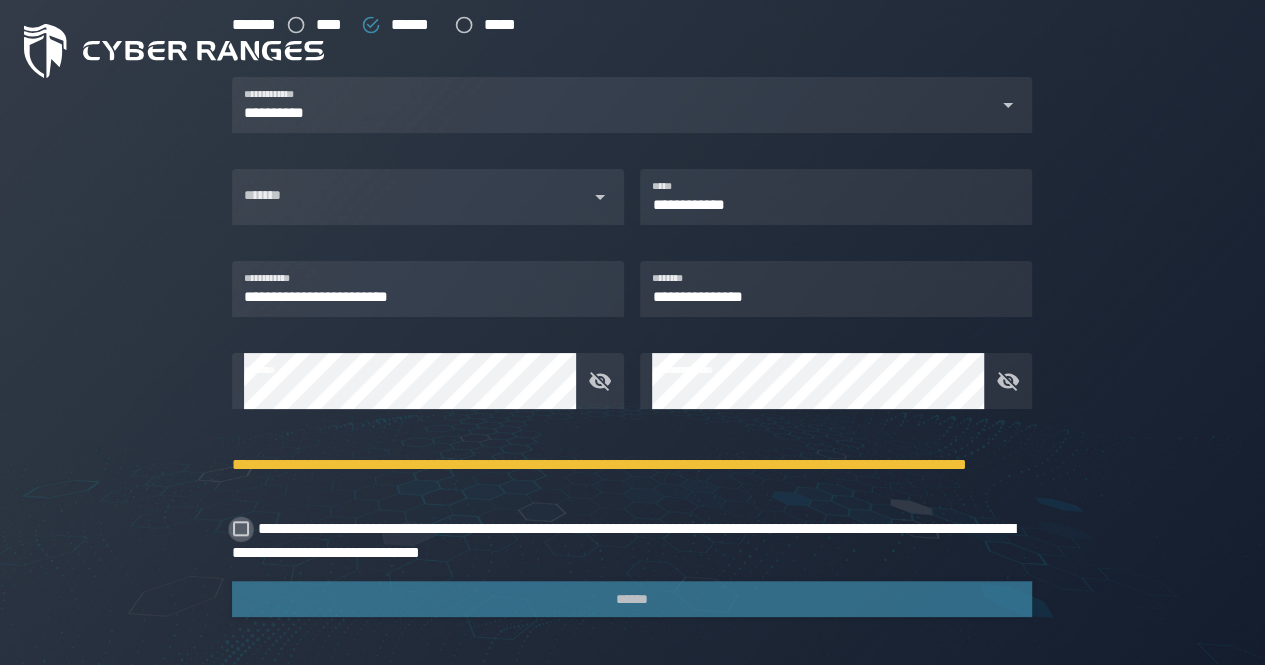 click at bounding box center [241, 529] 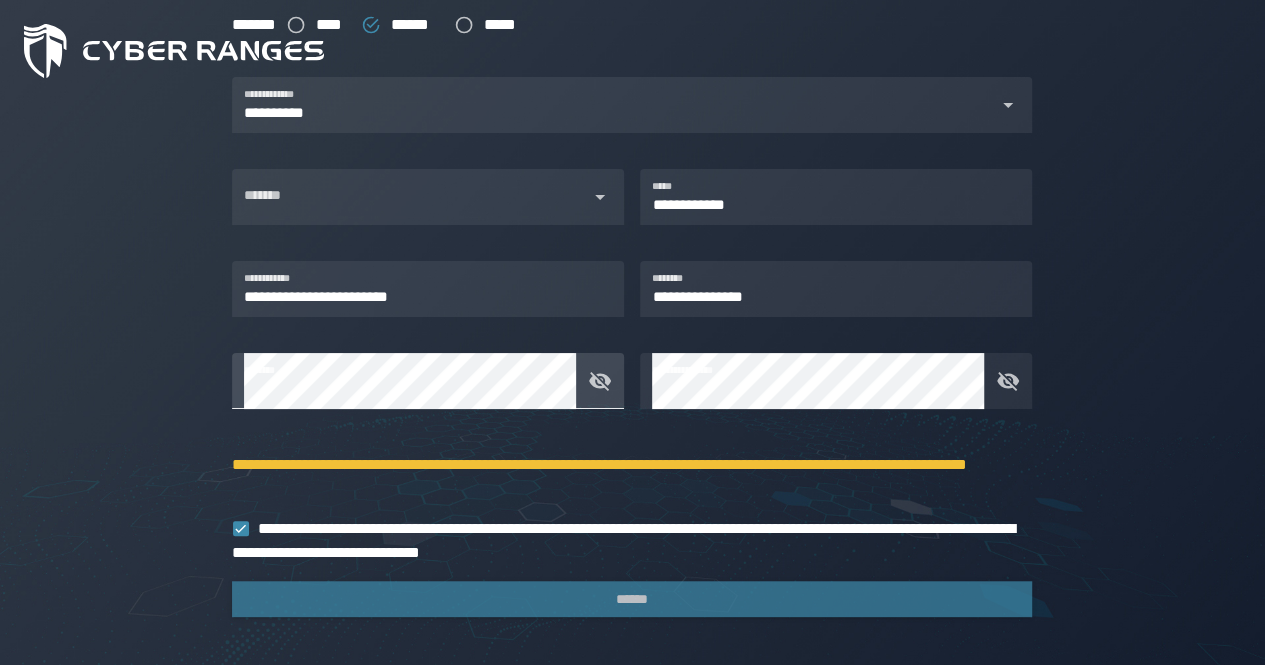 click 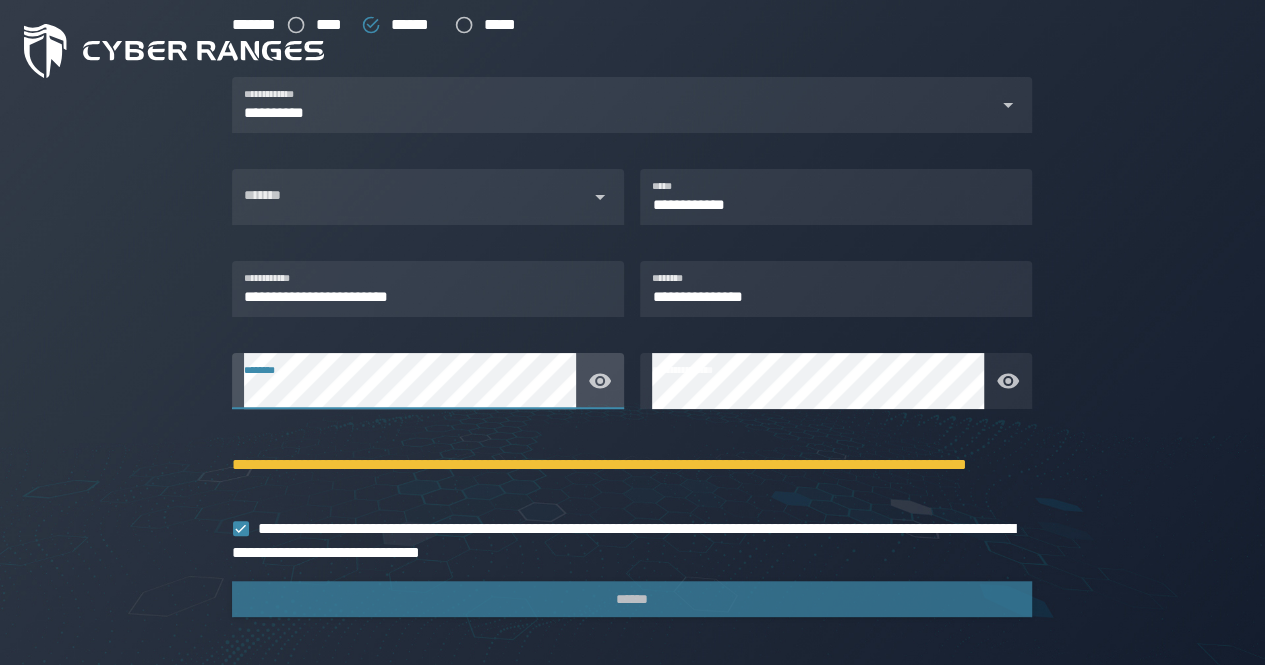 click 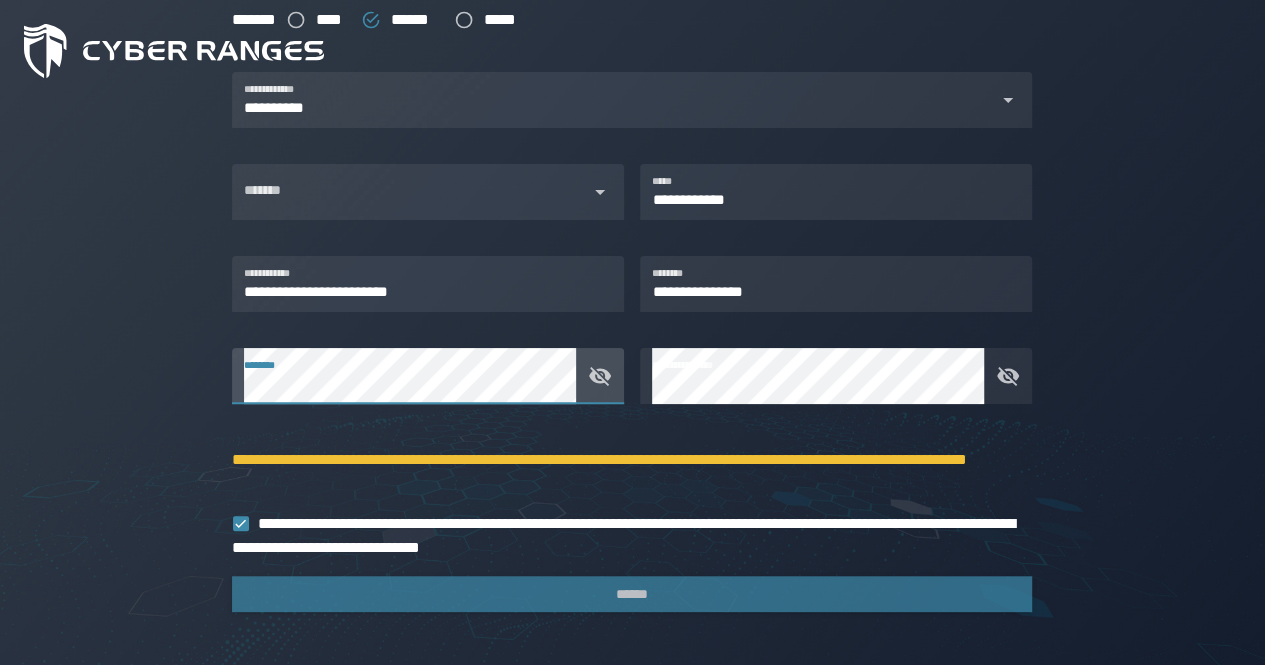 scroll, scrollTop: 552, scrollLeft: 0, axis: vertical 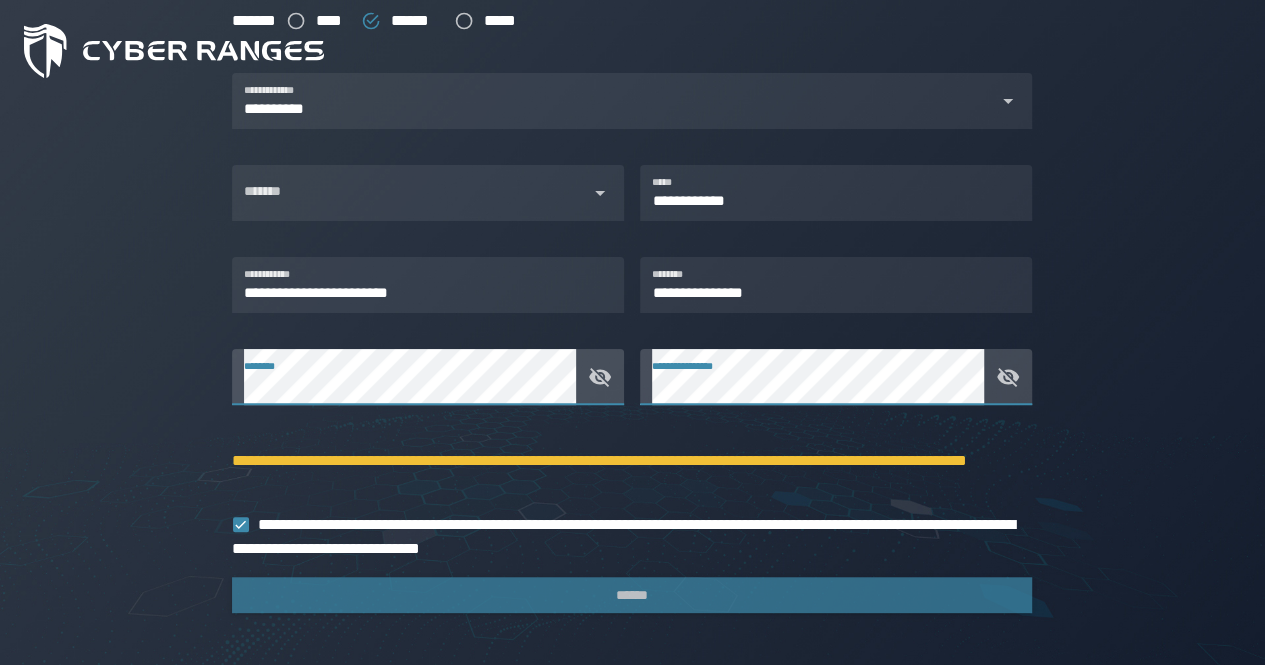 click 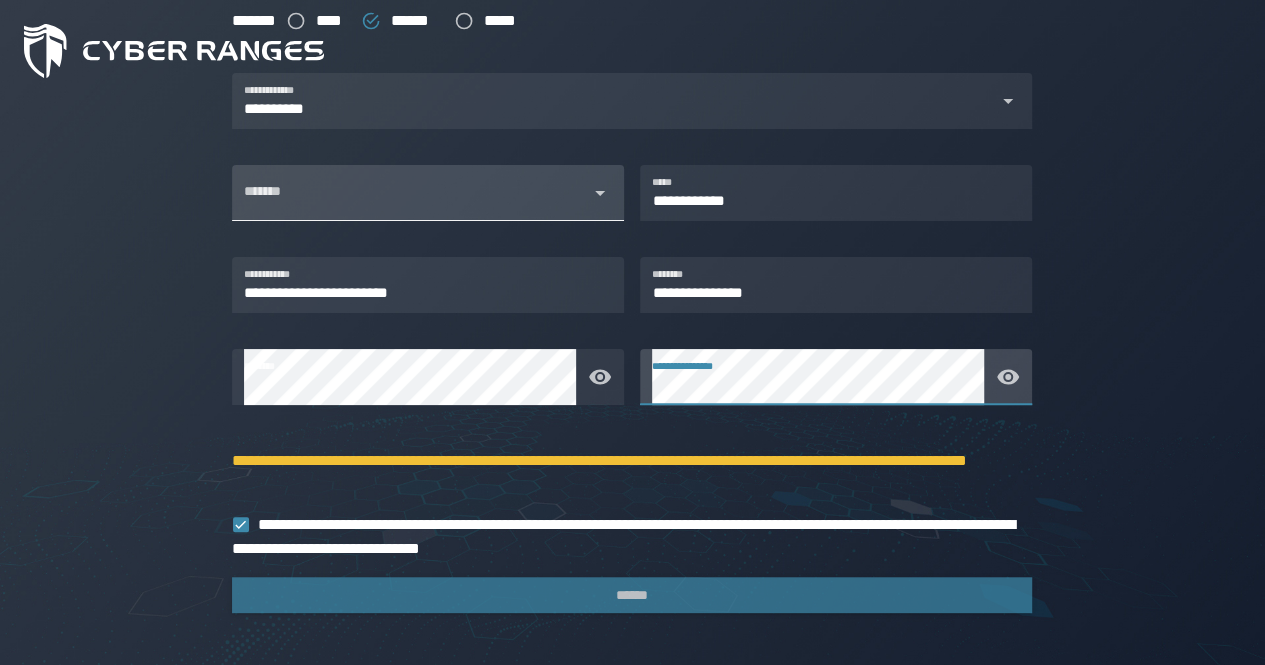 click on "*******" at bounding box center [410, 193] 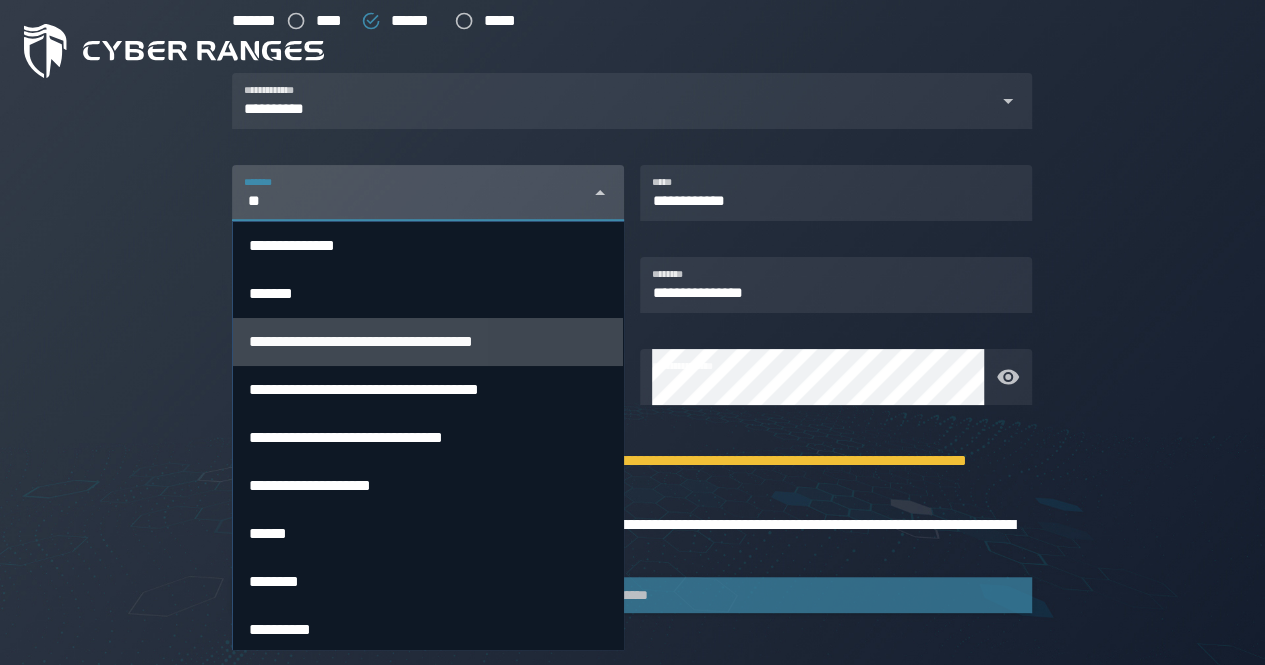 type on "*******" 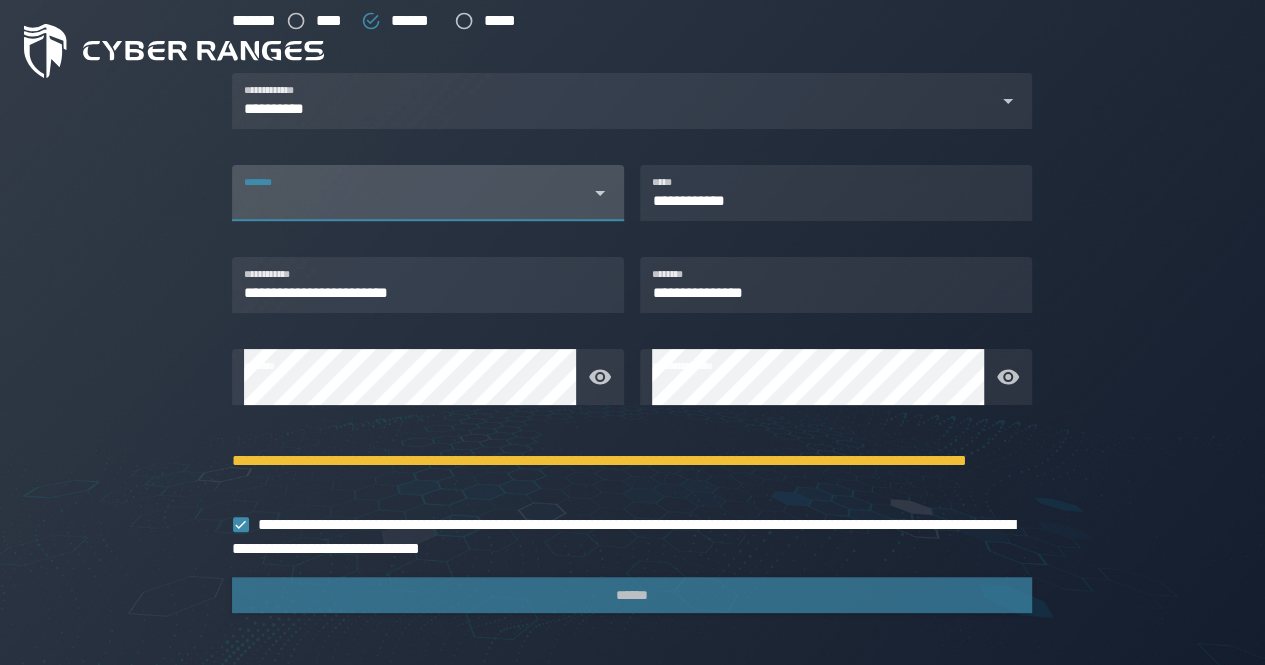 click 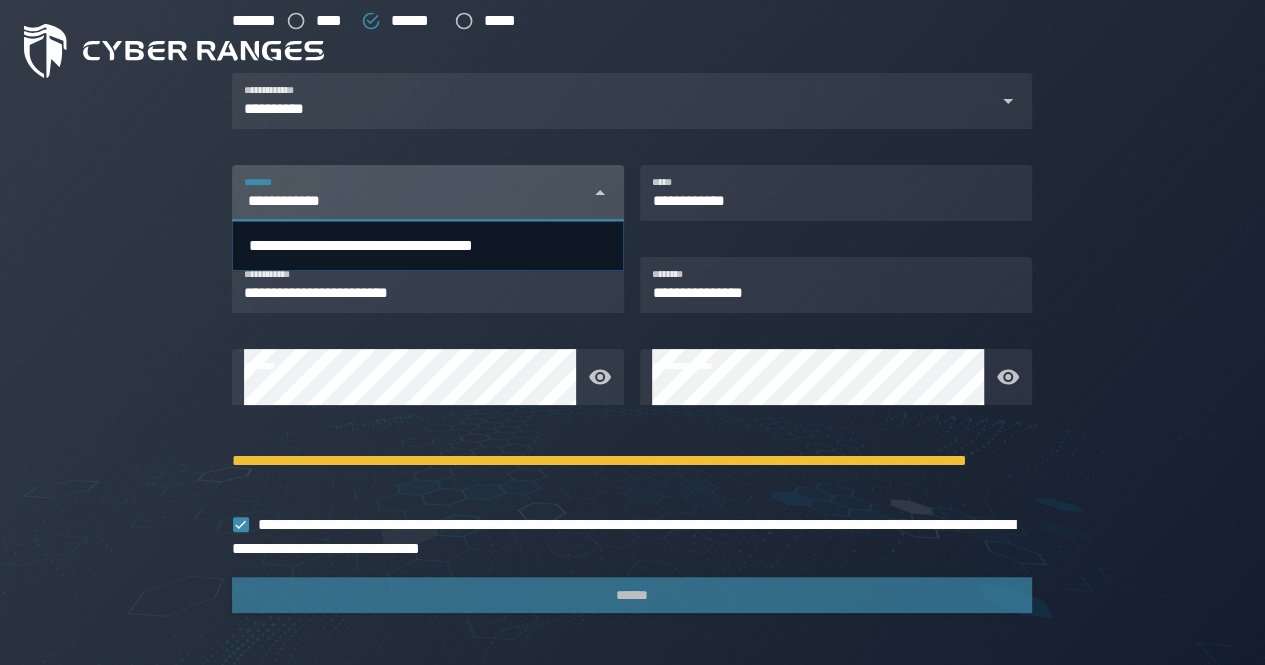 click 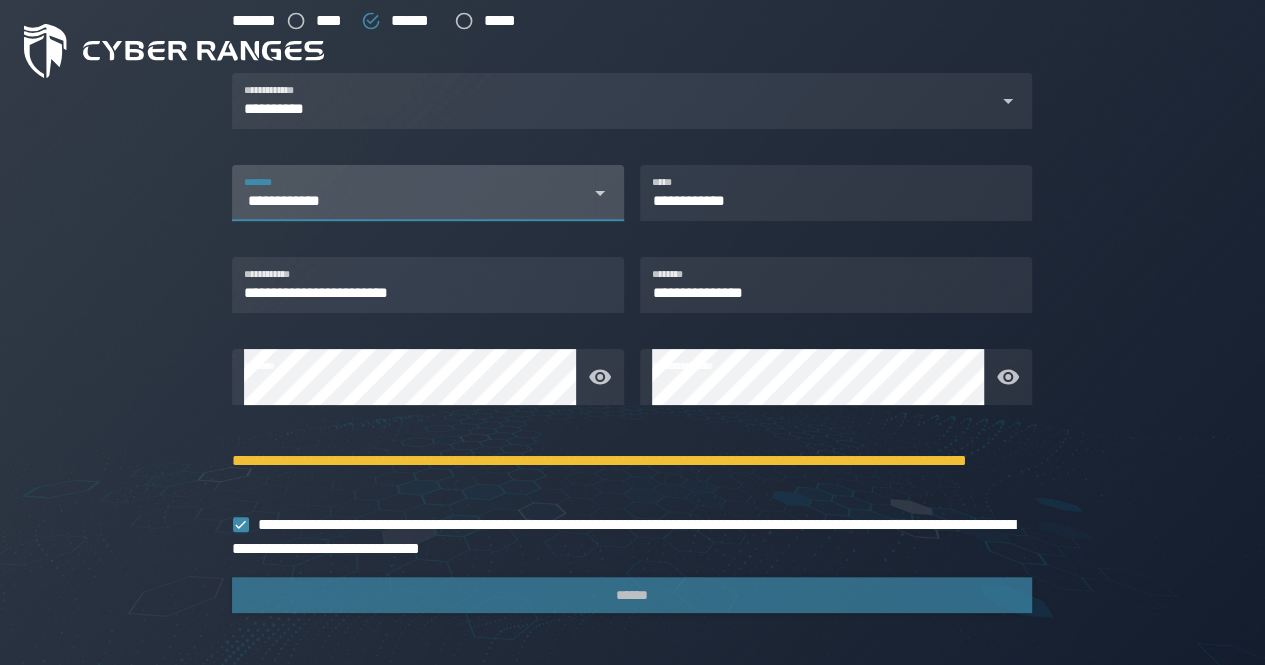 click 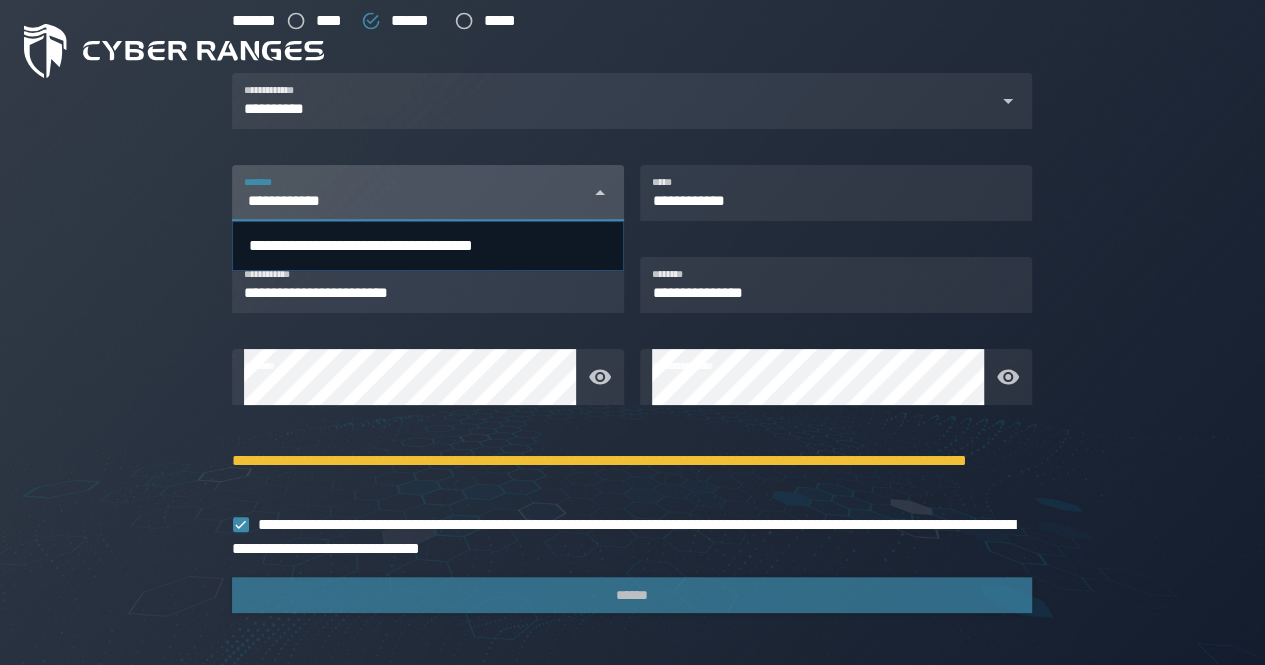 drag, startPoint x: 385, startPoint y: 197, endPoint x: 0, endPoint y: 221, distance: 385.7473 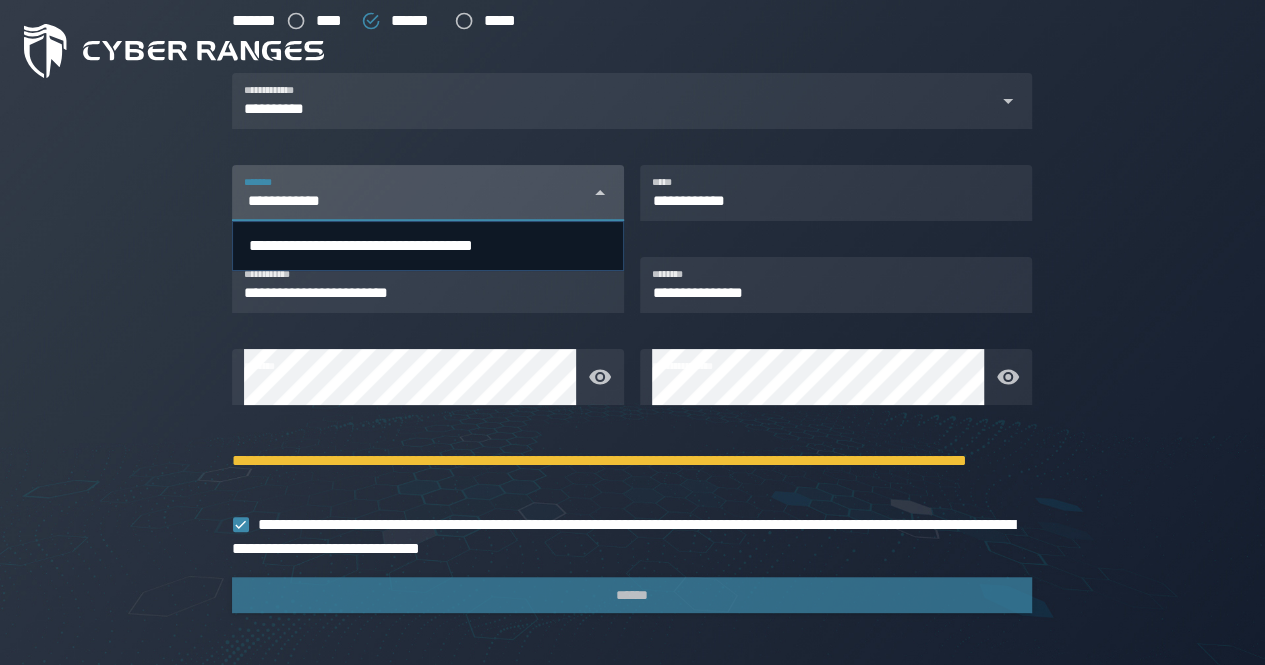 click on "[FIRST] [LAST] [STREET] [CITY] [STATE] [ZIP] [COUNTRY] [PHONE] [EMAIL]" 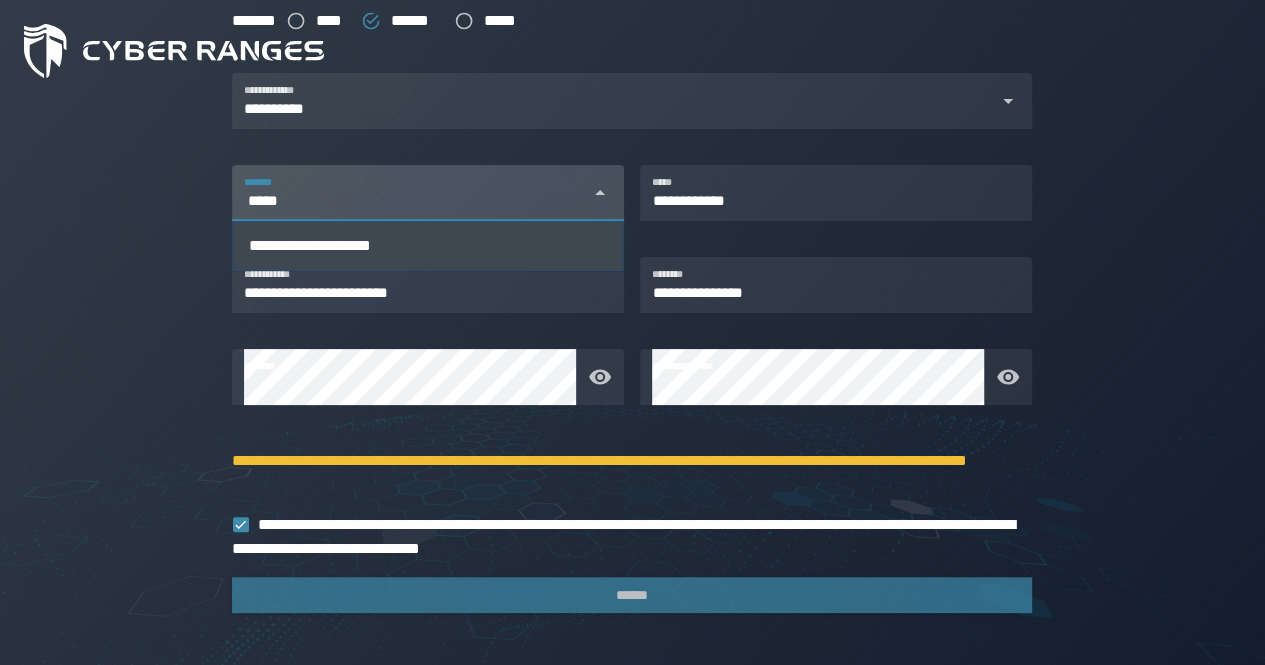 type on "*****" 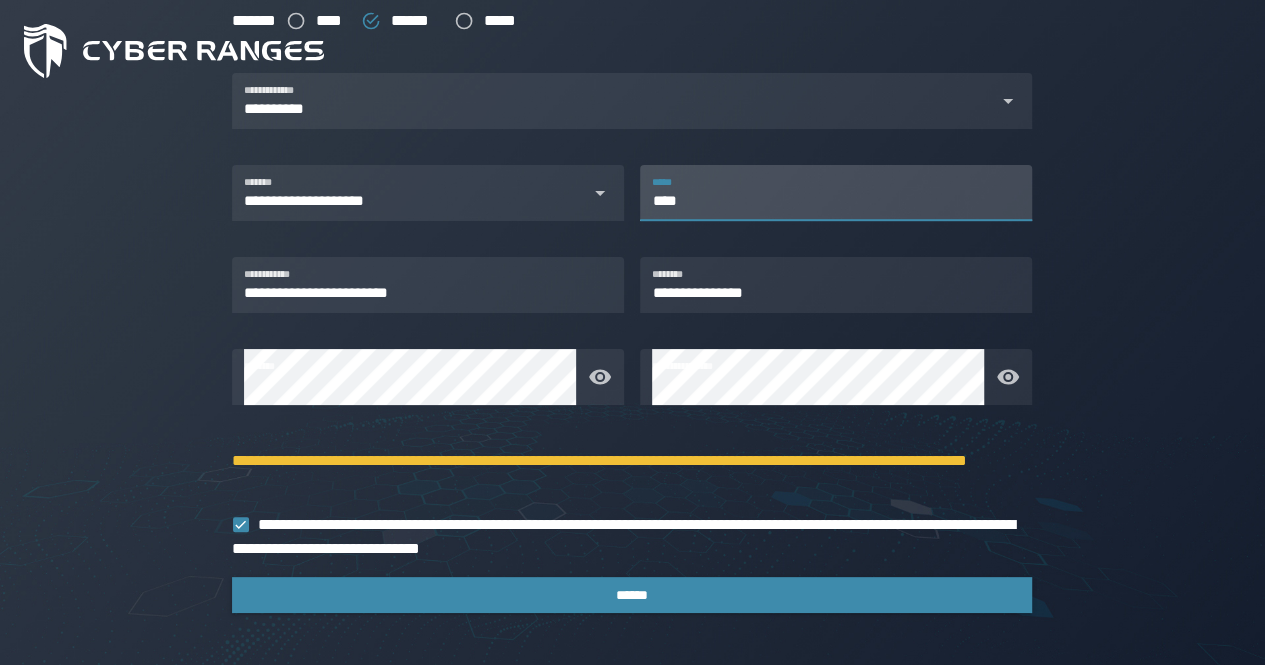 click on "****" at bounding box center [836, 193] 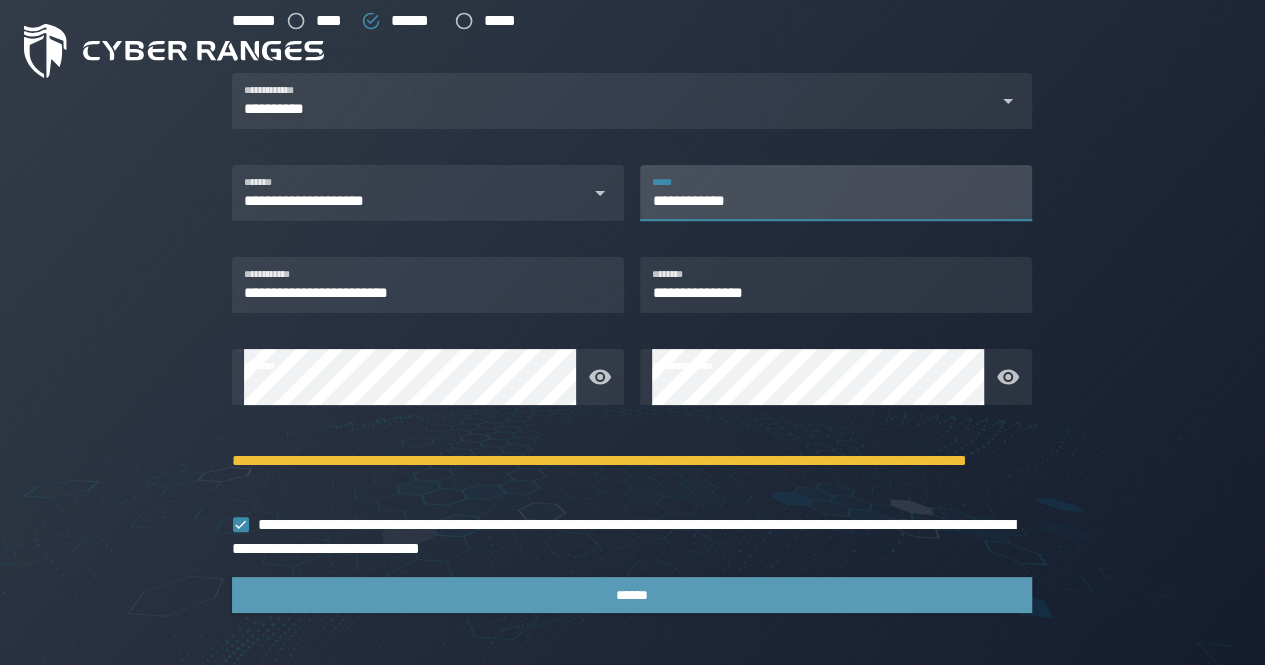 type on "**********" 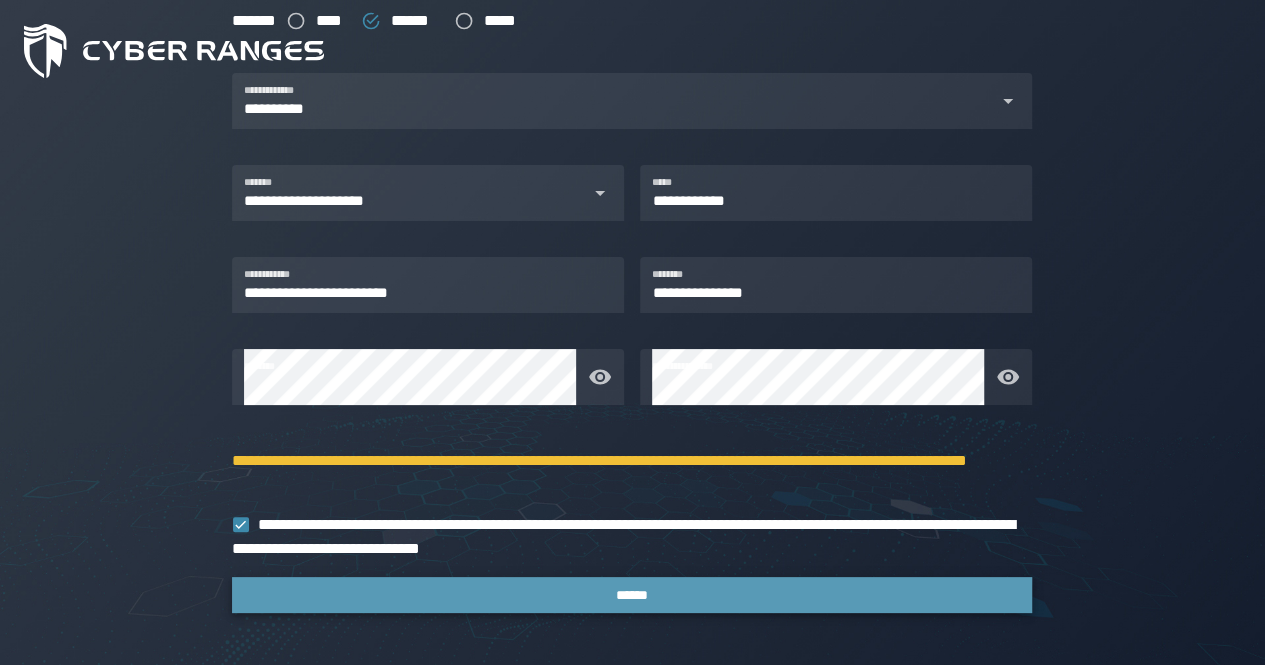 click on "******" at bounding box center [632, 595] 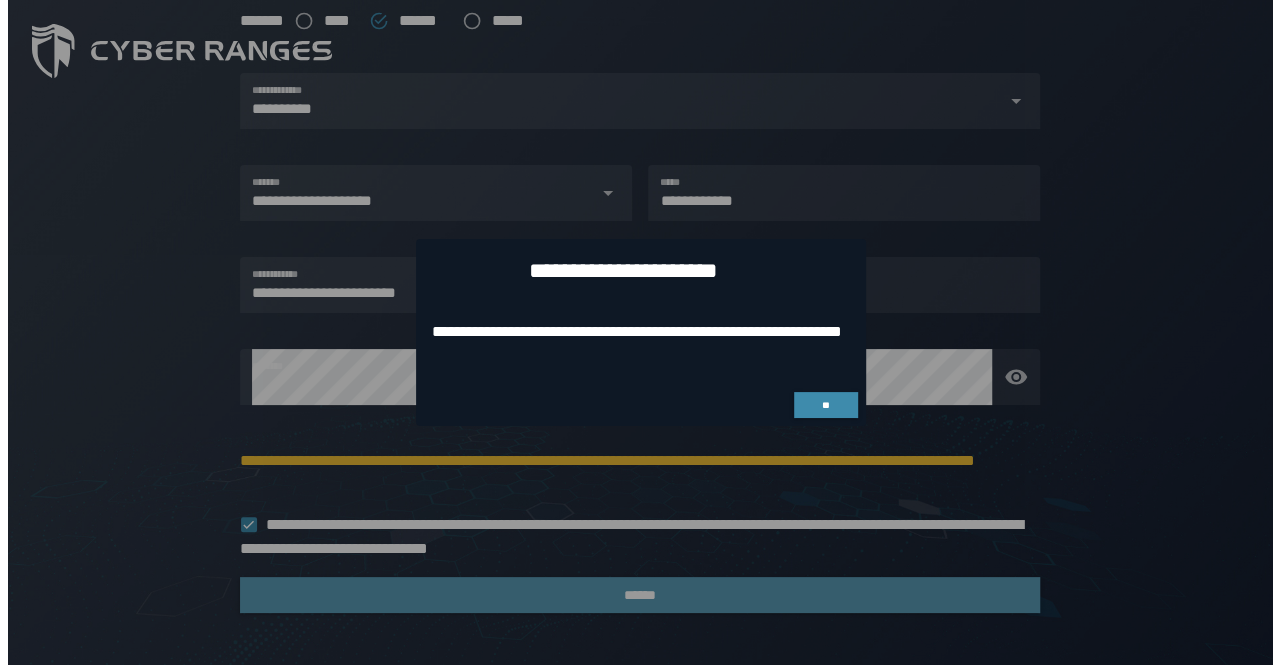 scroll, scrollTop: 0, scrollLeft: 0, axis: both 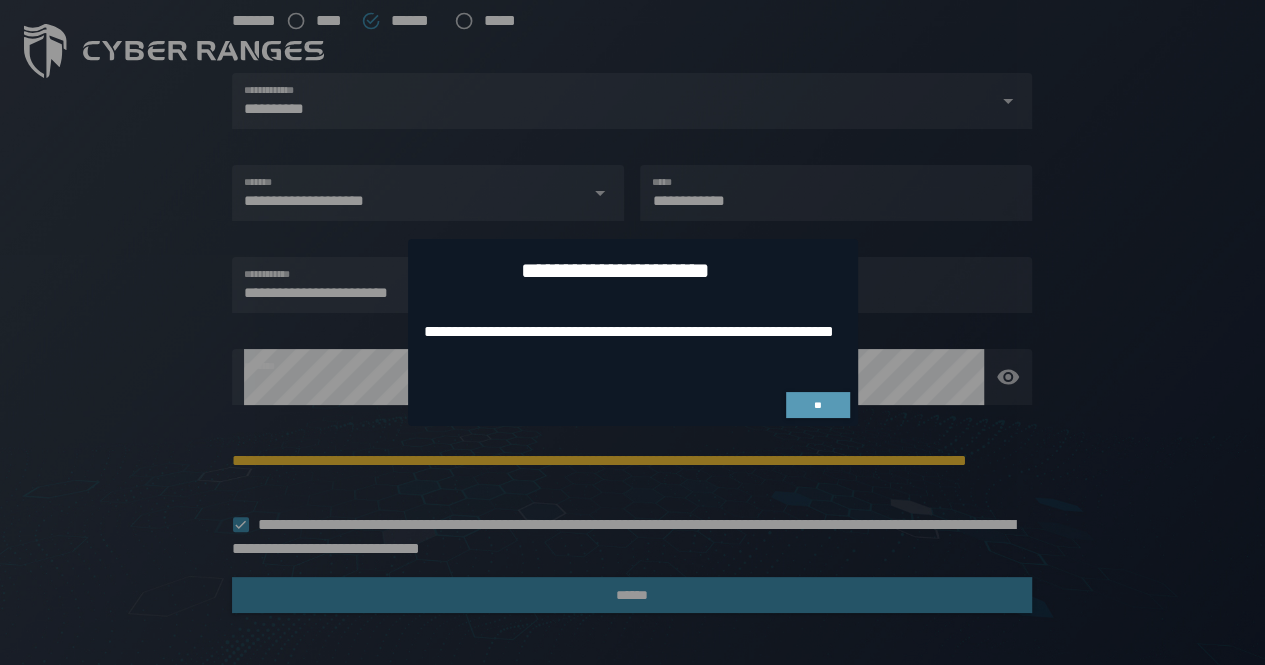 click on "**" at bounding box center [817, 405] 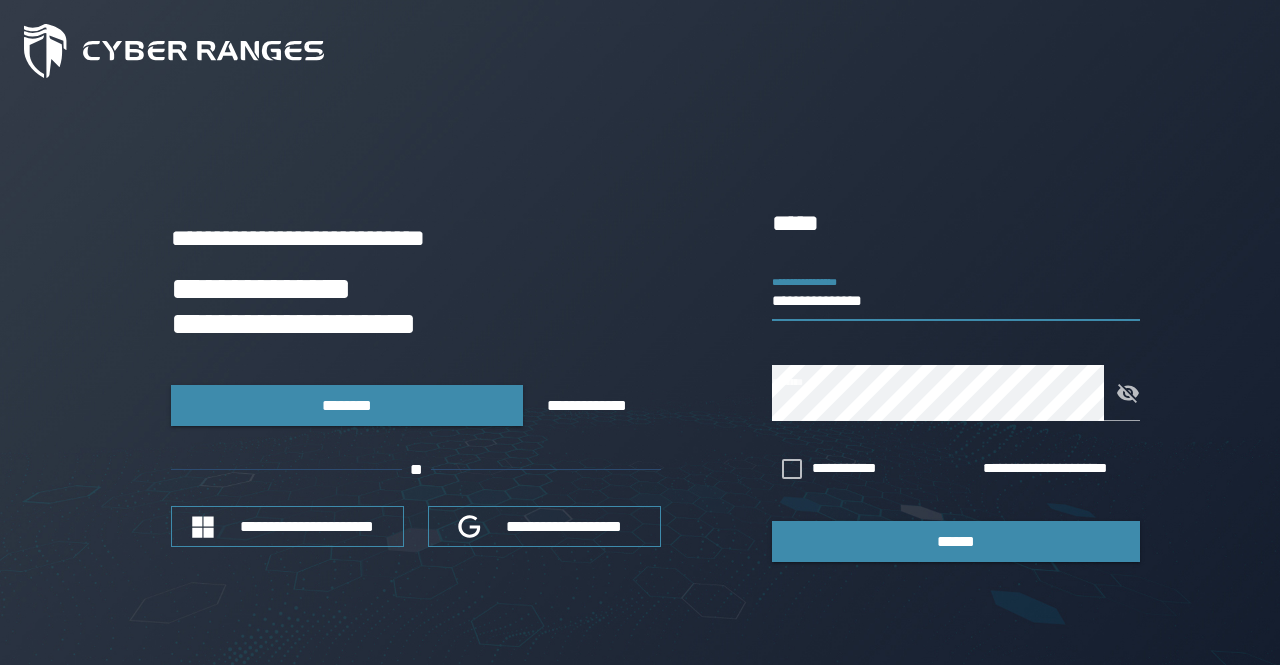 click on "**********" at bounding box center (956, 293) 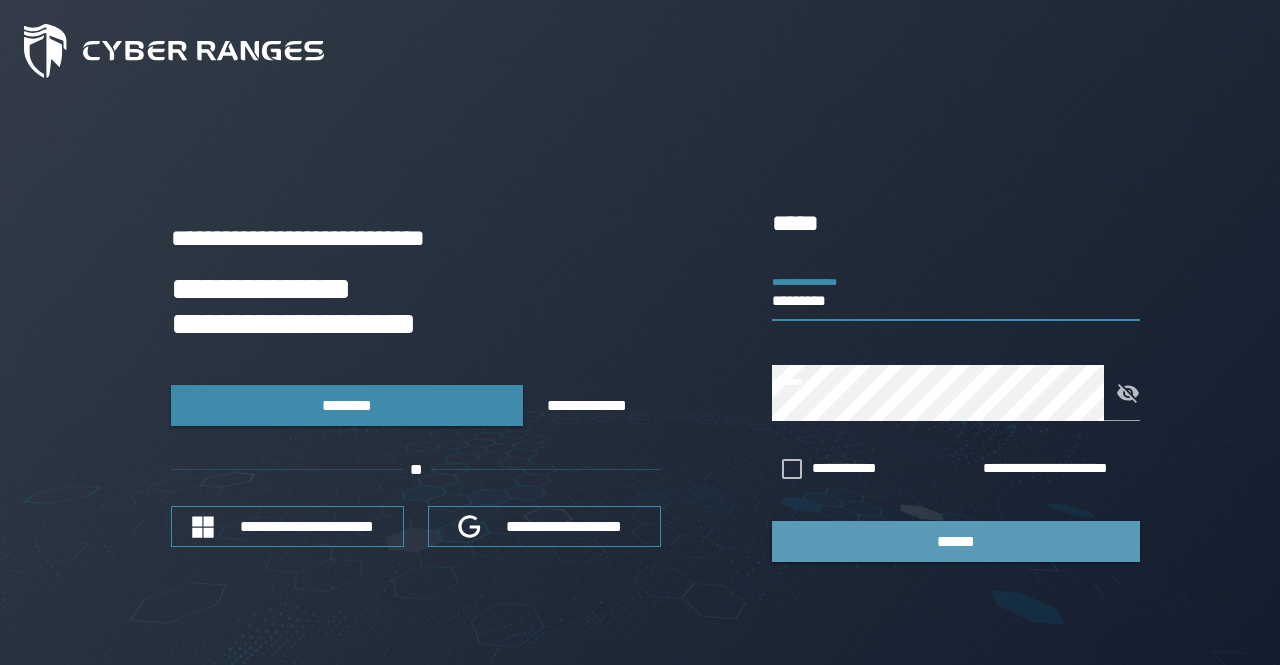 type on "*********" 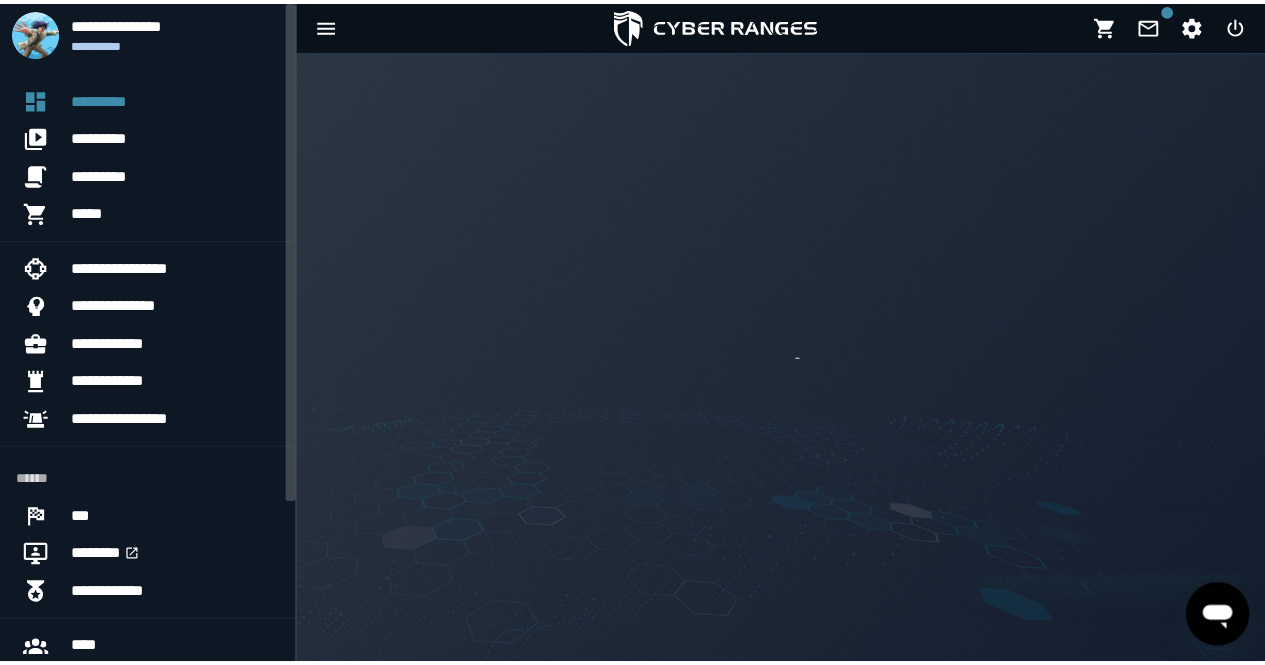 scroll, scrollTop: 0, scrollLeft: 0, axis: both 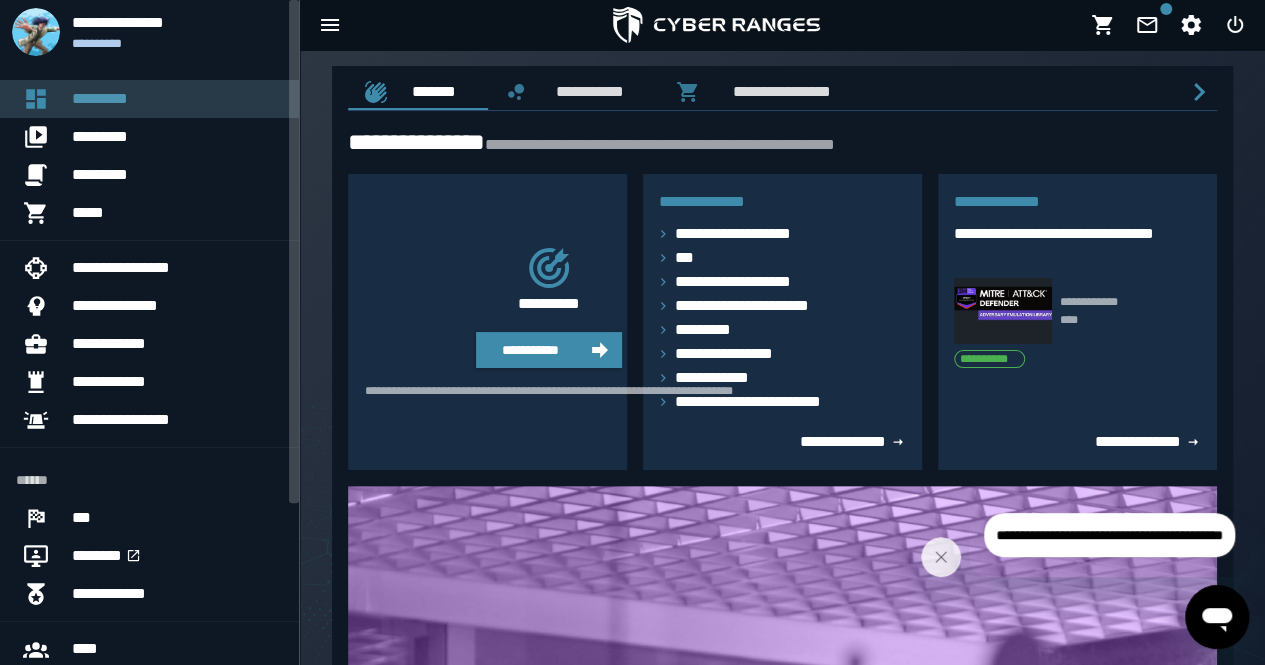 click on "*********" at bounding box center [177, 99] 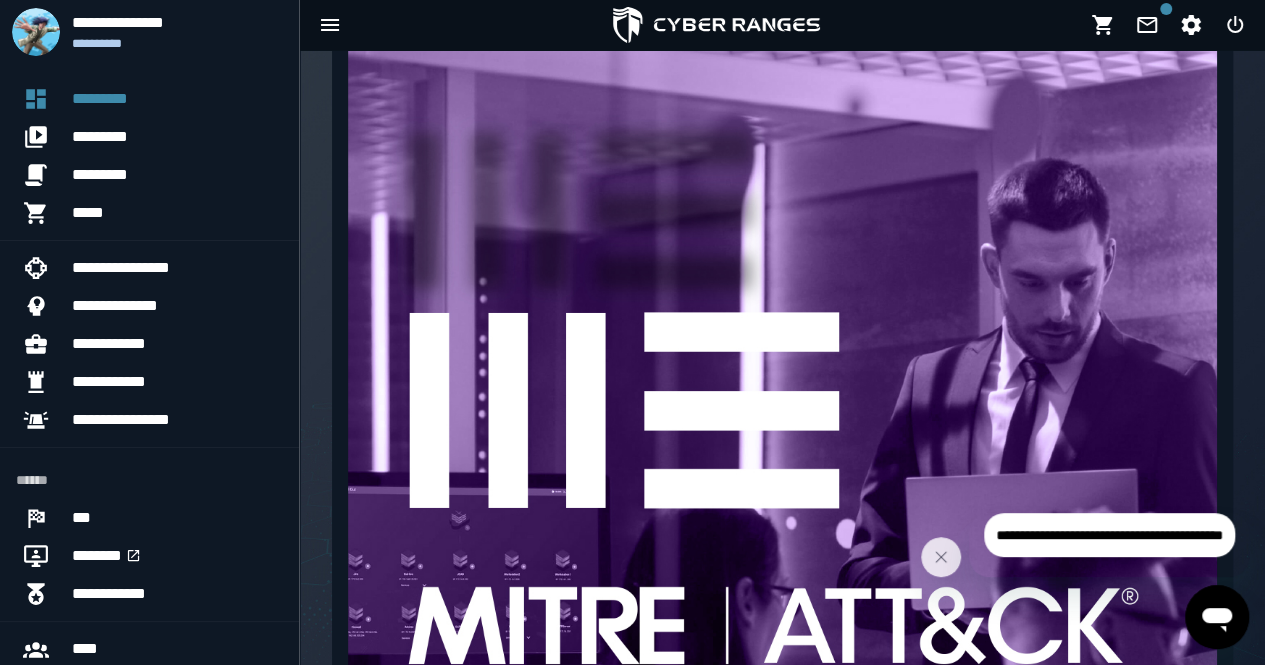 scroll, scrollTop: 572, scrollLeft: 0, axis: vertical 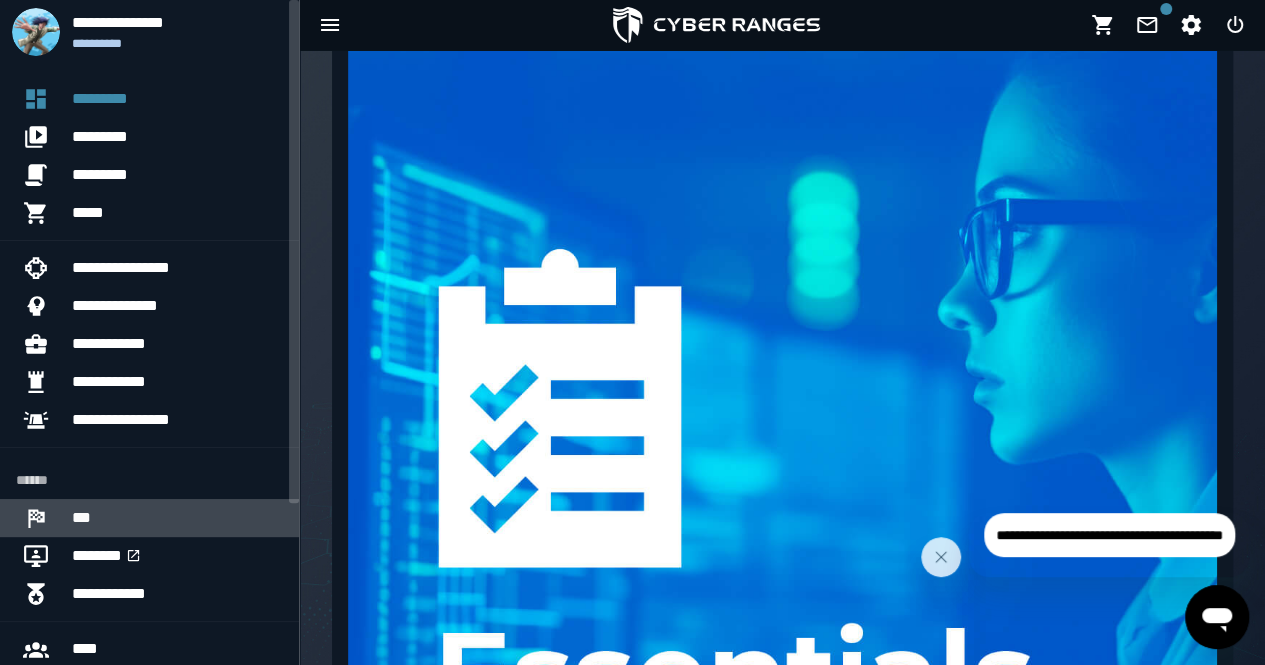 click on "***" at bounding box center (177, 518) 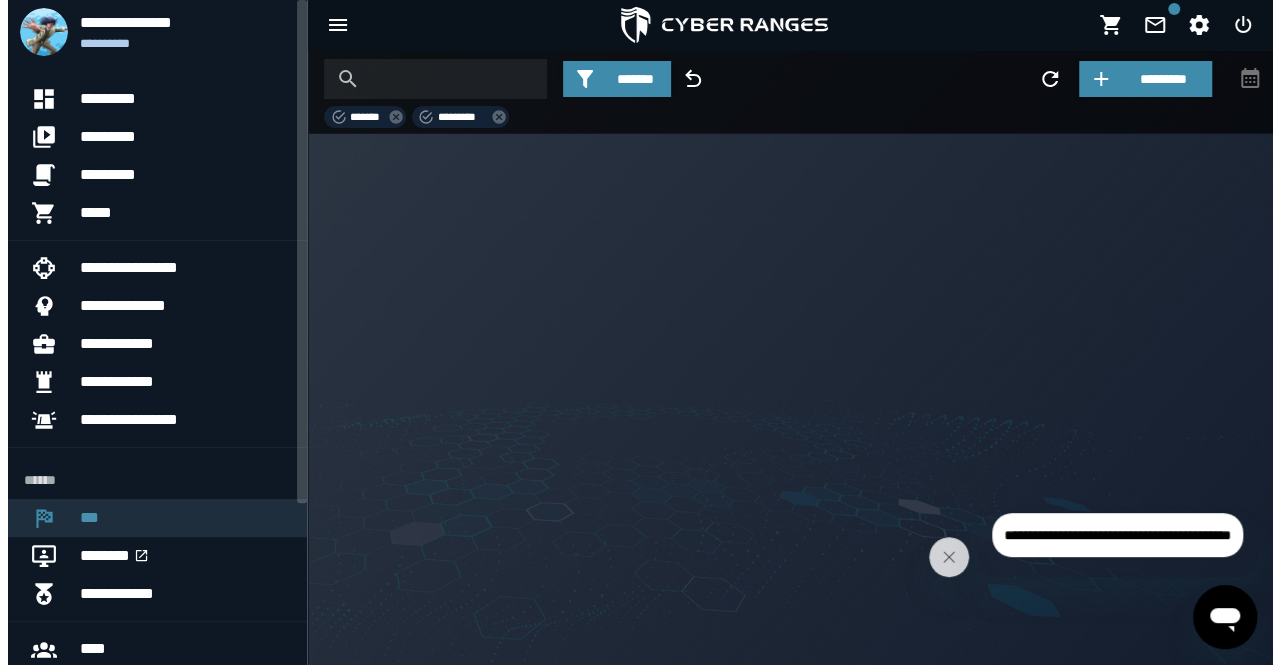 scroll, scrollTop: 0, scrollLeft: 0, axis: both 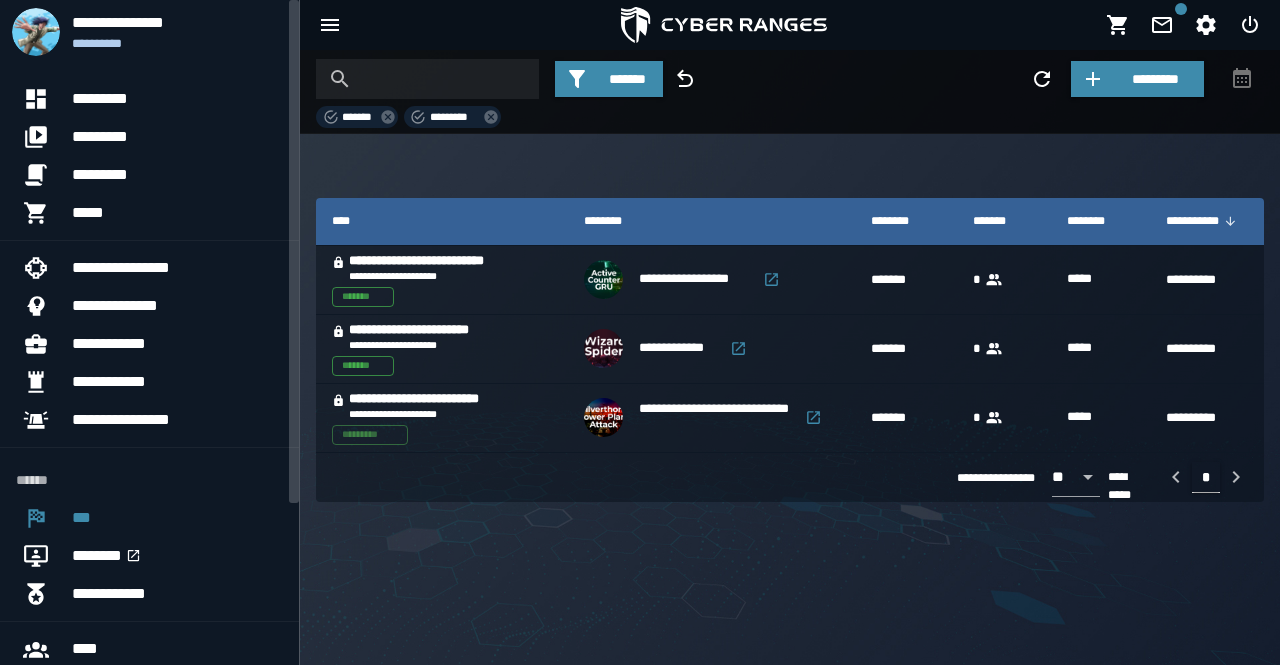 drag, startPoint x: 290, startPoint y: 472, endPoint x: 349, endPoint y: 262, distance: 218.13069 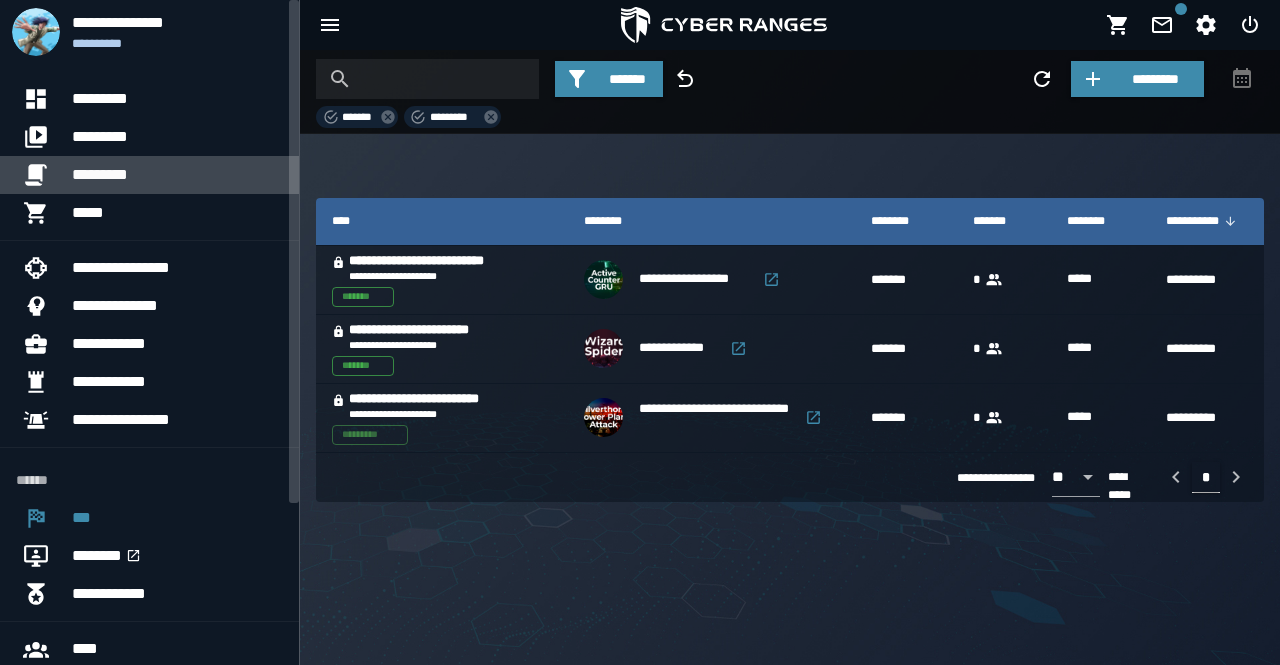 click on "*********" at bounding box center [177, 175] 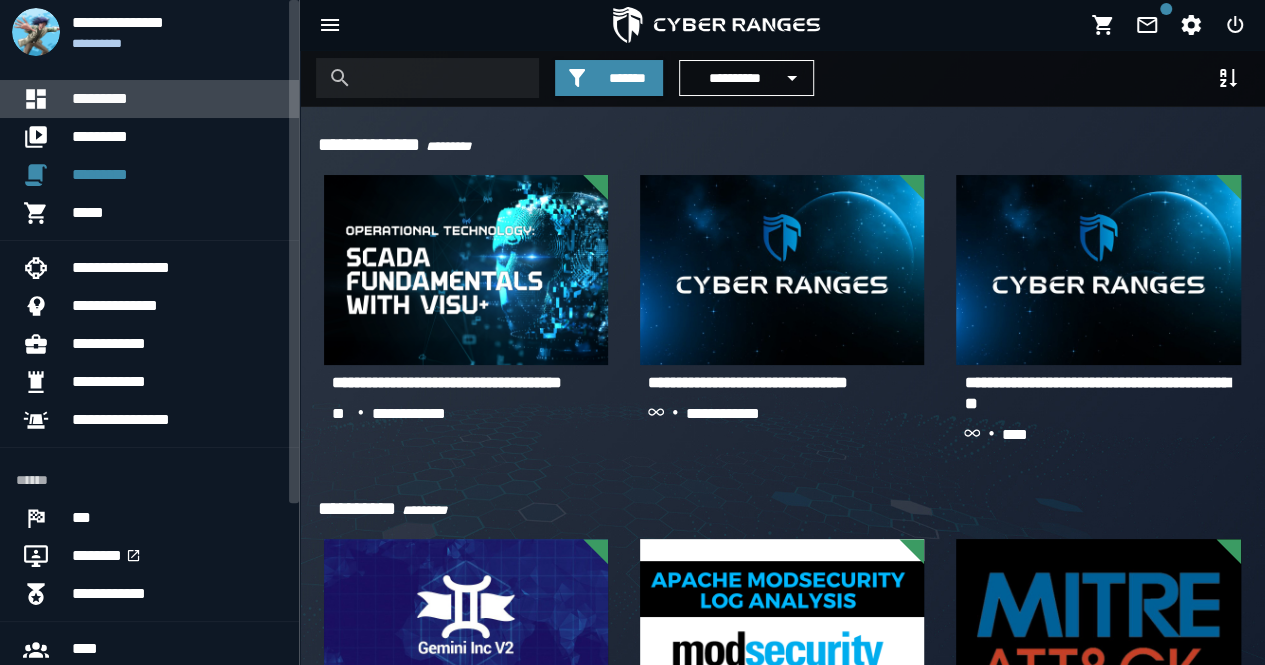 click on "*********" at bounding box center [177, 99] 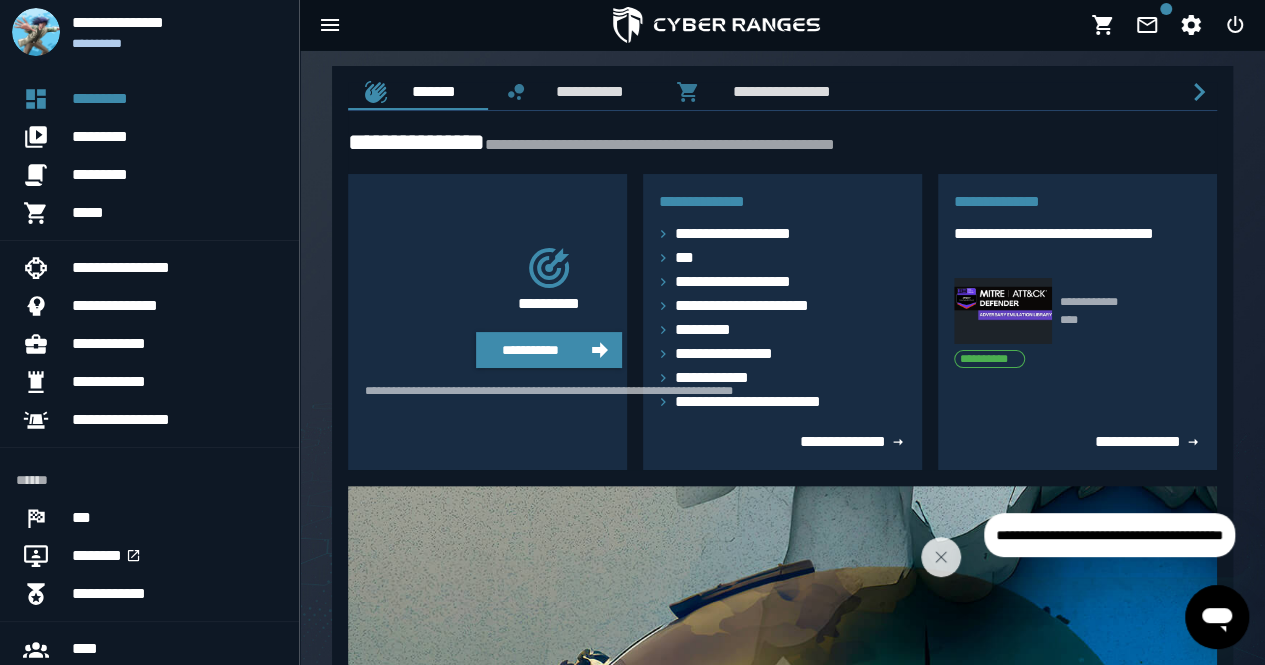 scroll, scrollTop: 206, scrollLeft: 0, axis: vertical 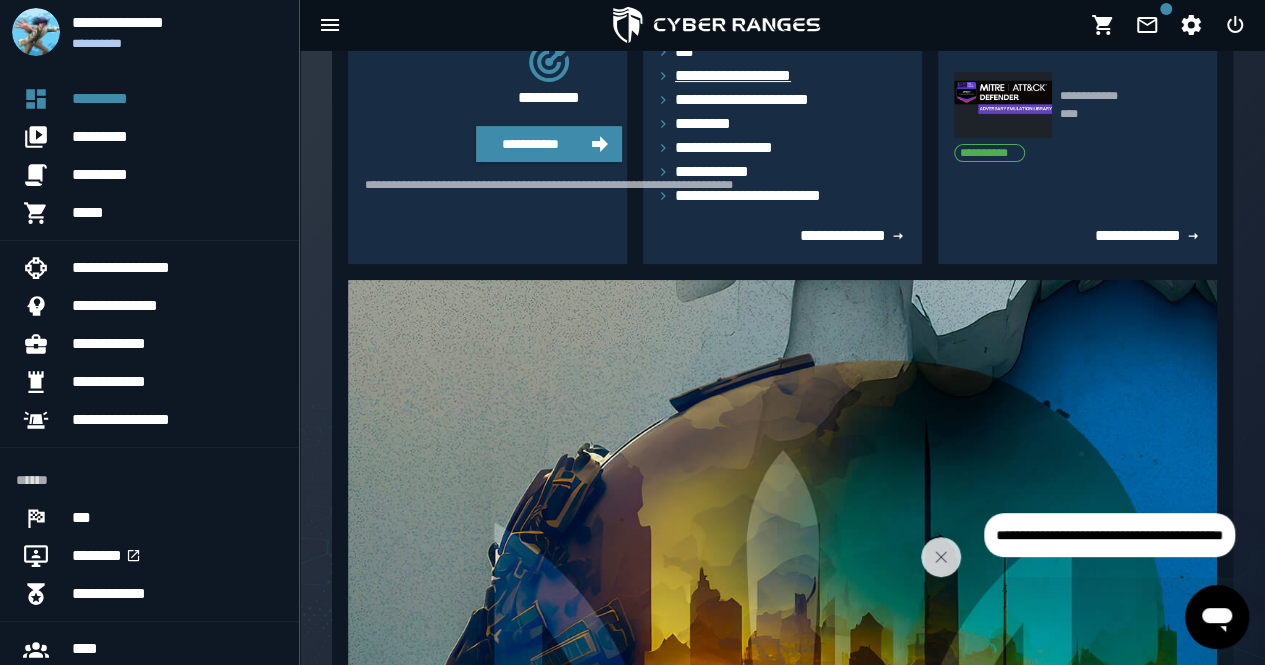 click on "**********" at bounding box center (744, 76) 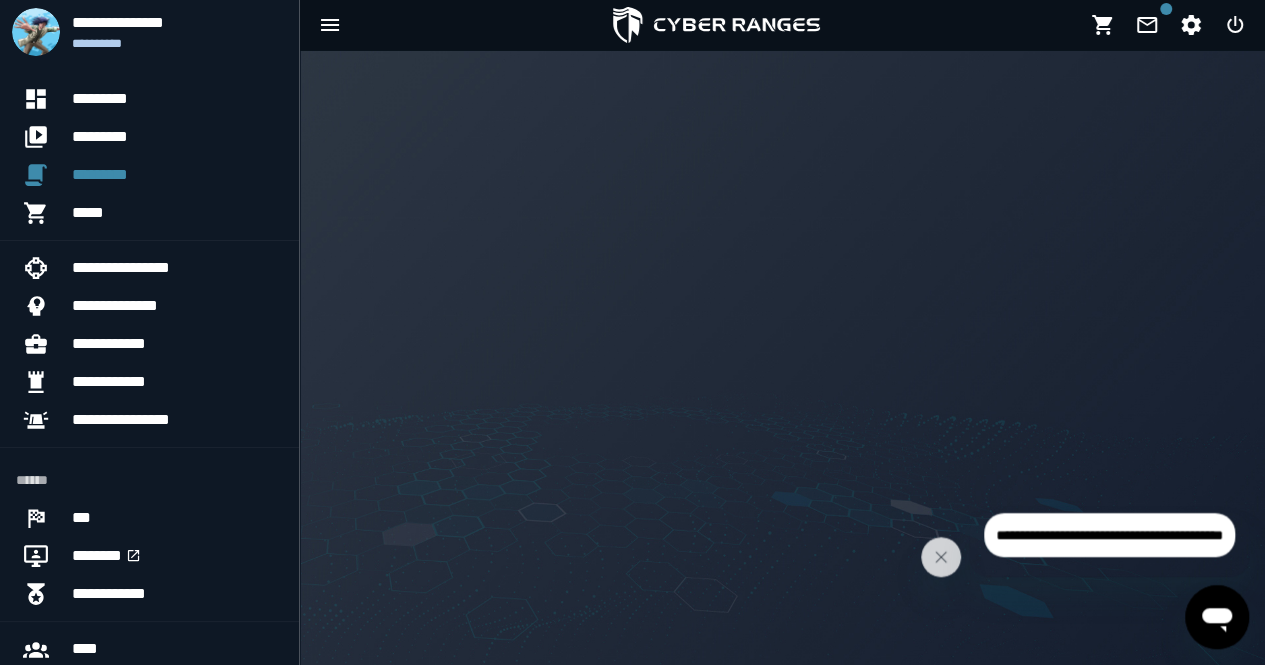scroll, scrollTop: 0, scrollLeft: 0, axis: both 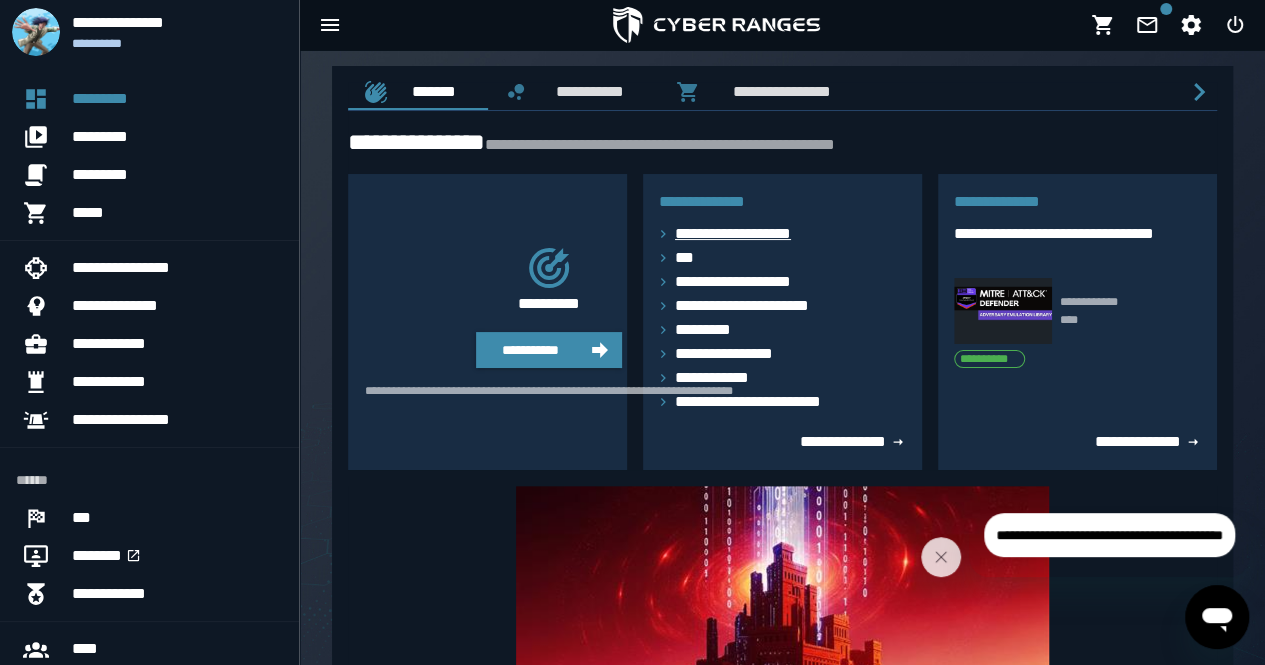click on "**********" at bounding box center [745, 234] 